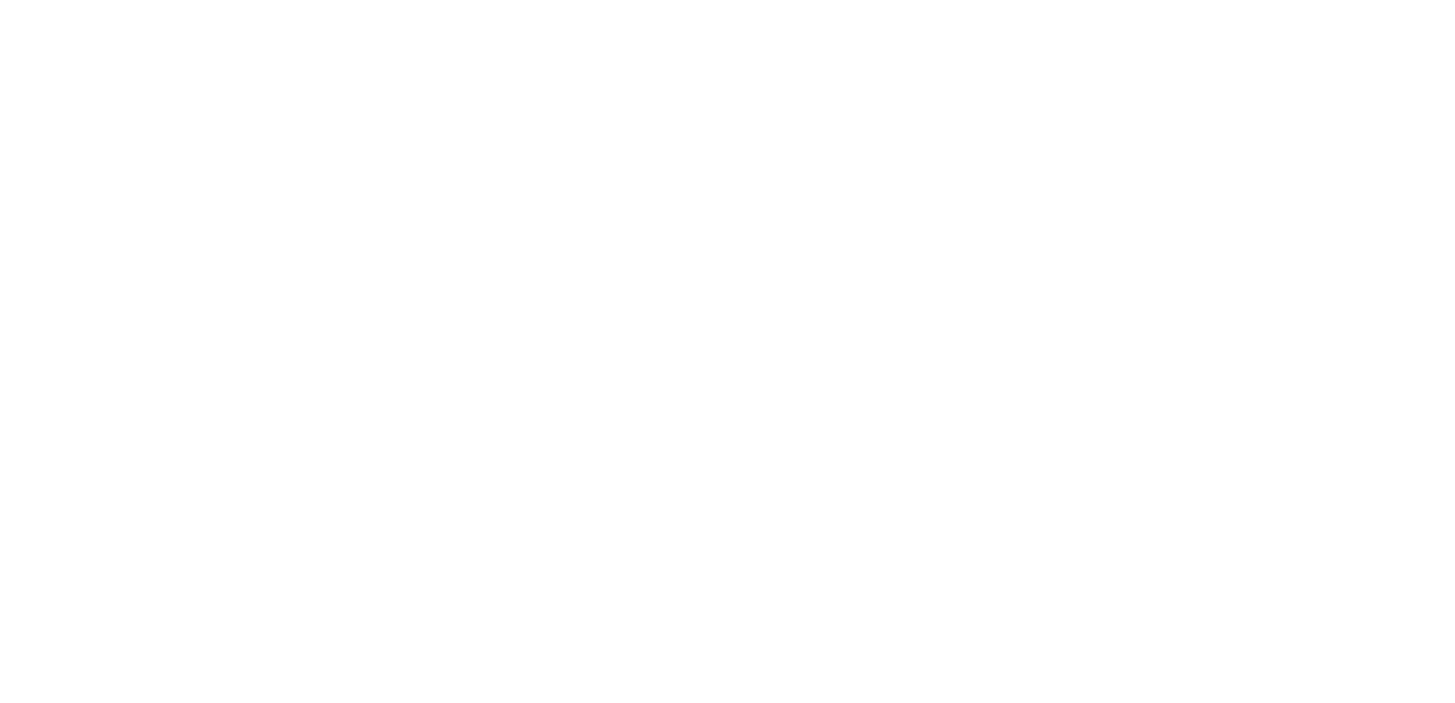scroll, scrollTop: 0, scrollLeft: 0, axis: both 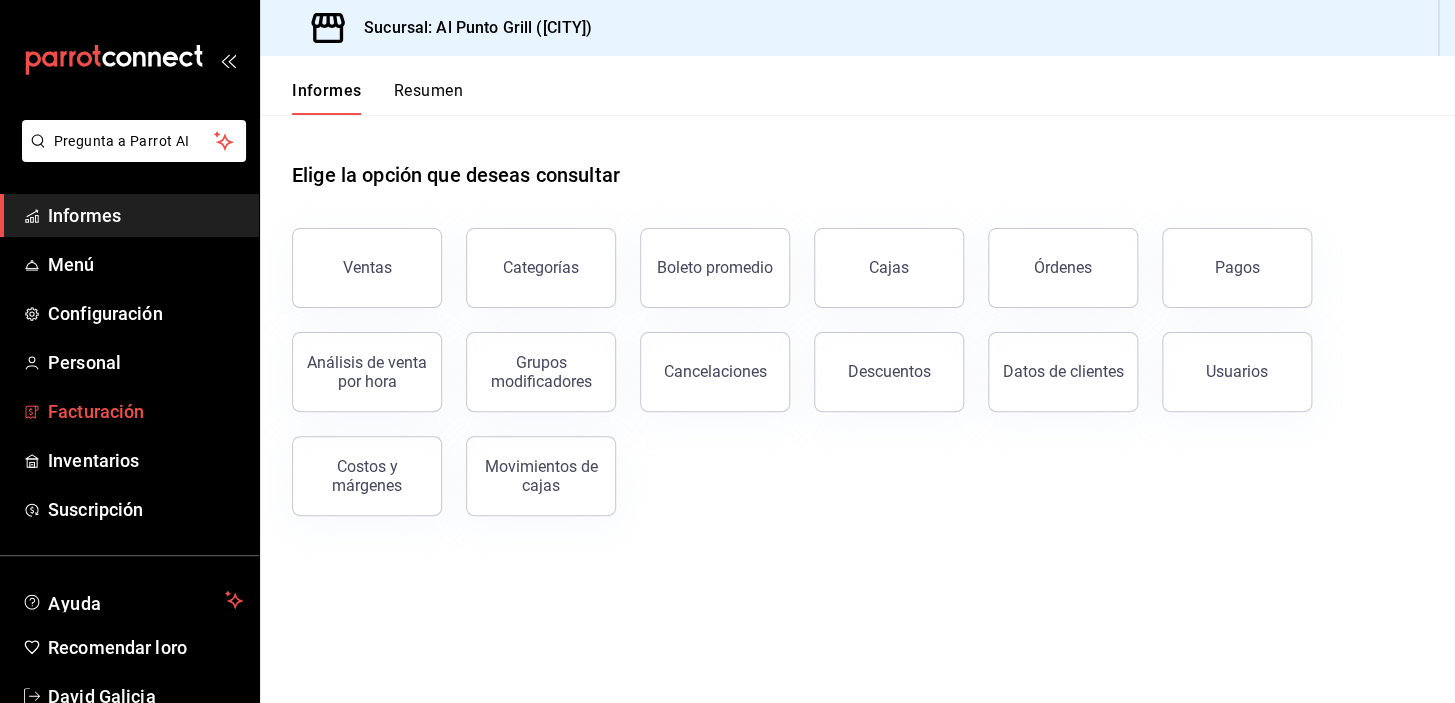 click on "Facturación" at bounding box center [96, 411] 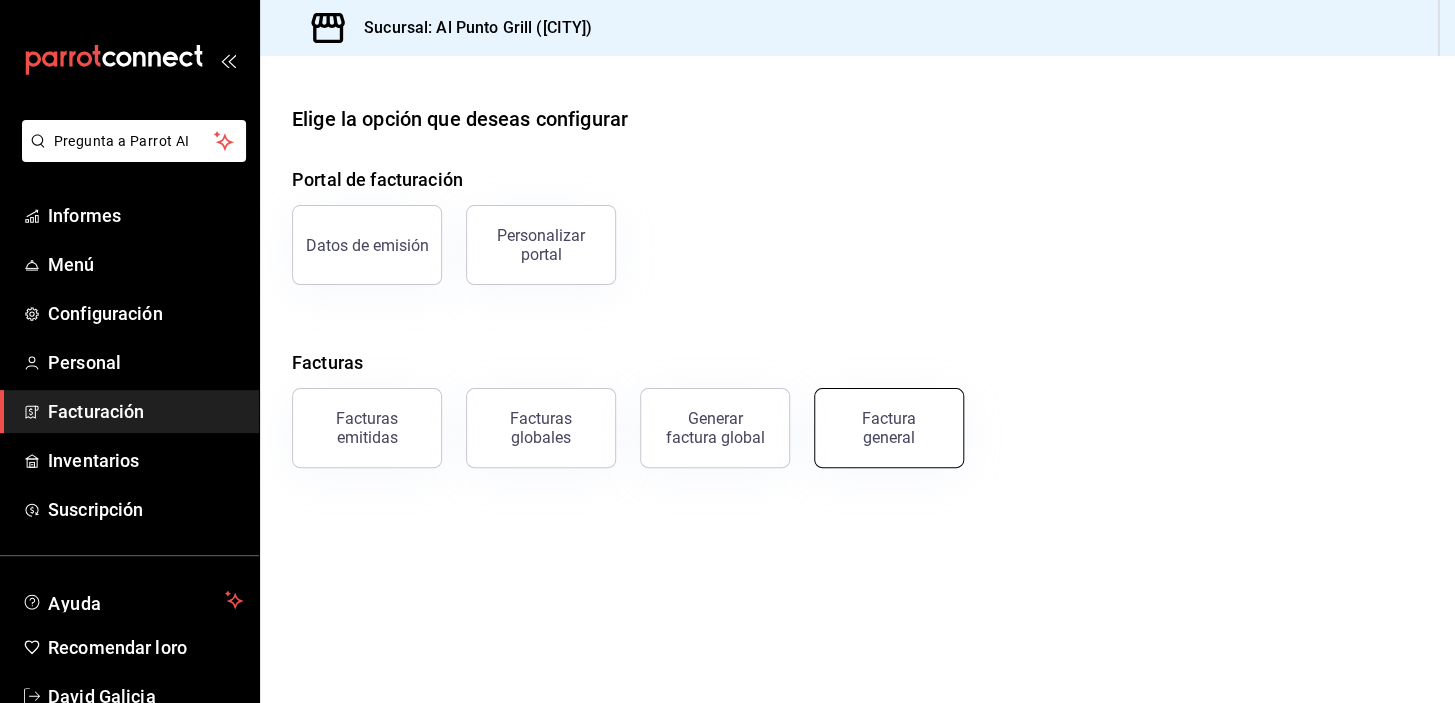 click on "Factura general" at bounding box center [889, 428] 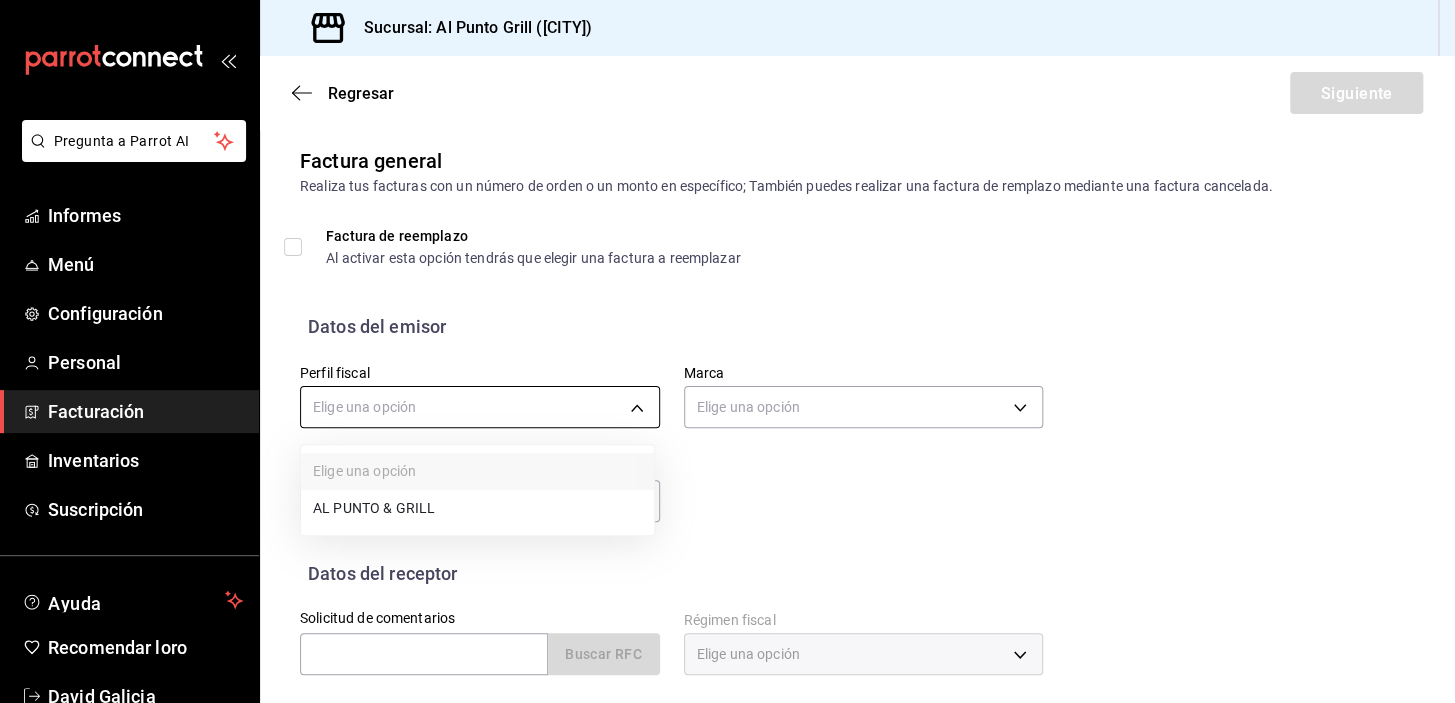 click on "Sucursal: Al Punto Grill ([CITY]) Regresar Siguiente Factura general Realiza tus facturas con un número de orden o un monto en específico; También puedes realizar una factura de remplazo mediante una factura cancelada. Factura de reemplazo Al activar esta opción tendrás que elegir una factura a reemplazar Datos del emisor Perfil fiscal Elige una opción Marca Elige una opción Tipo de comprobante Ingreso I Datos del receptor Solicitud de comentarios Buscar RFC Régimen fiscal Elige una opción Uso de CFDI Elige una opción Correo electrónico Dirección Calle # exterior #interior Código postal Estado ​ Municipio ​ Colonia ​ Texto original Valora esta traducción Tu opinión servirá para ayudar a mejorar el Traductor de Google GANA 1 MES GRATIS EN TU SUSCRIPCIÓN AQUÍ Pregunta a Parrot AI Informes   Menú   Configuración" at bounding box center (727, 351) 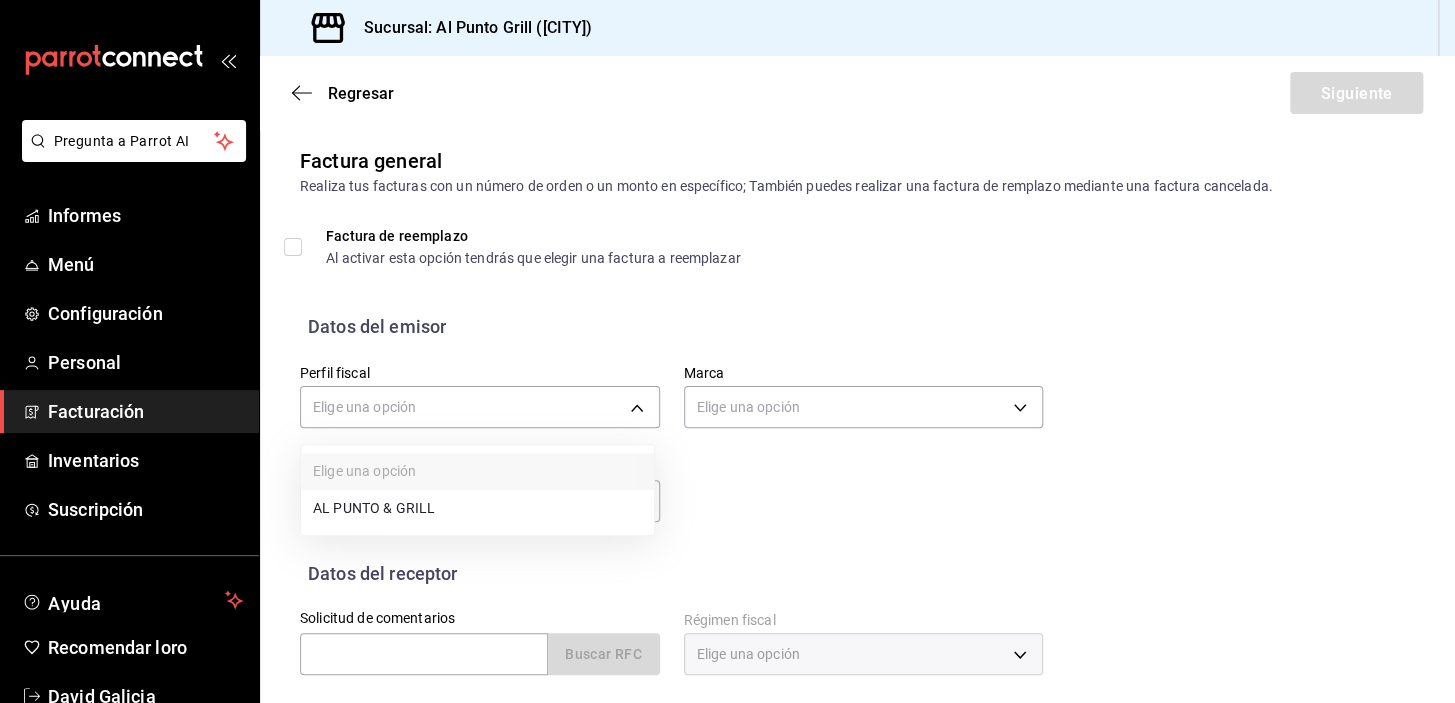 click on "AL PUNTO & GRILL" at bounding box center [477, 508] 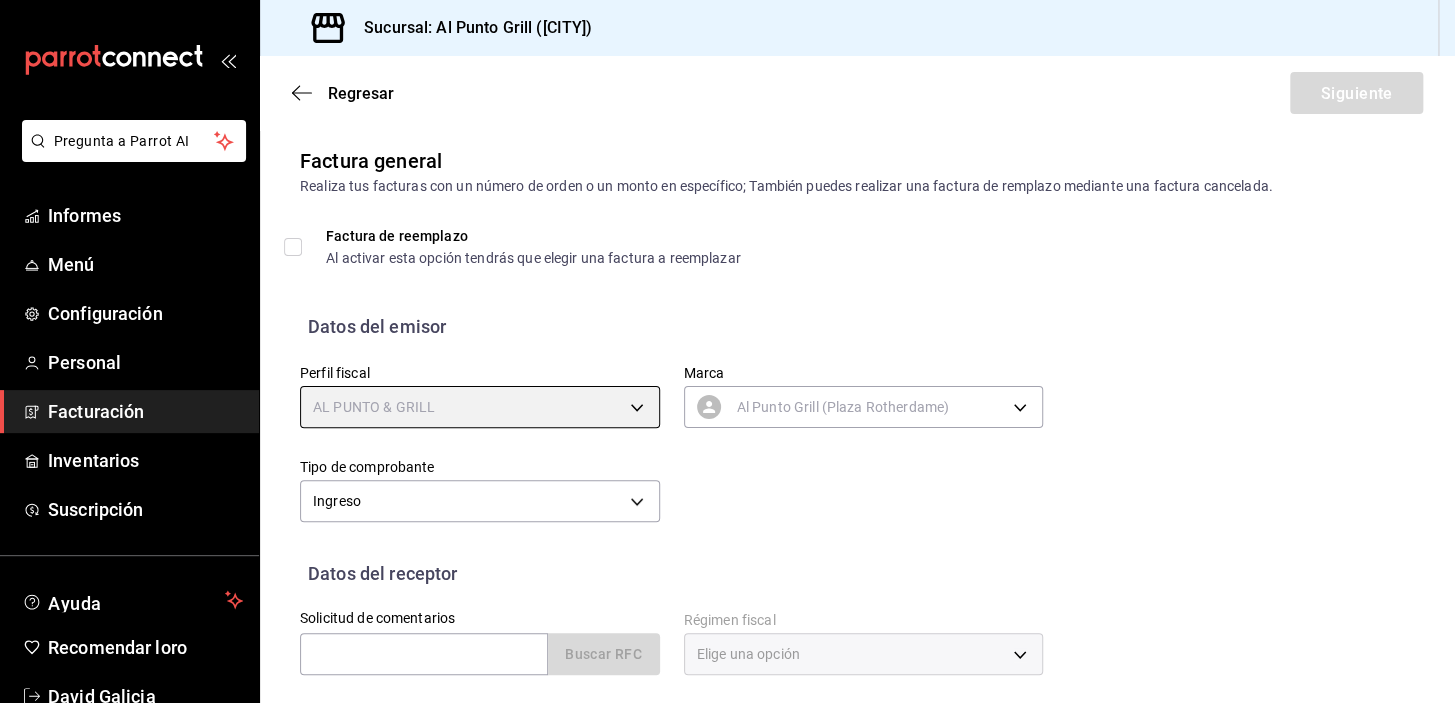 type on "711c2bc8-79b3-43e0-95de-ea7f23beadbf" 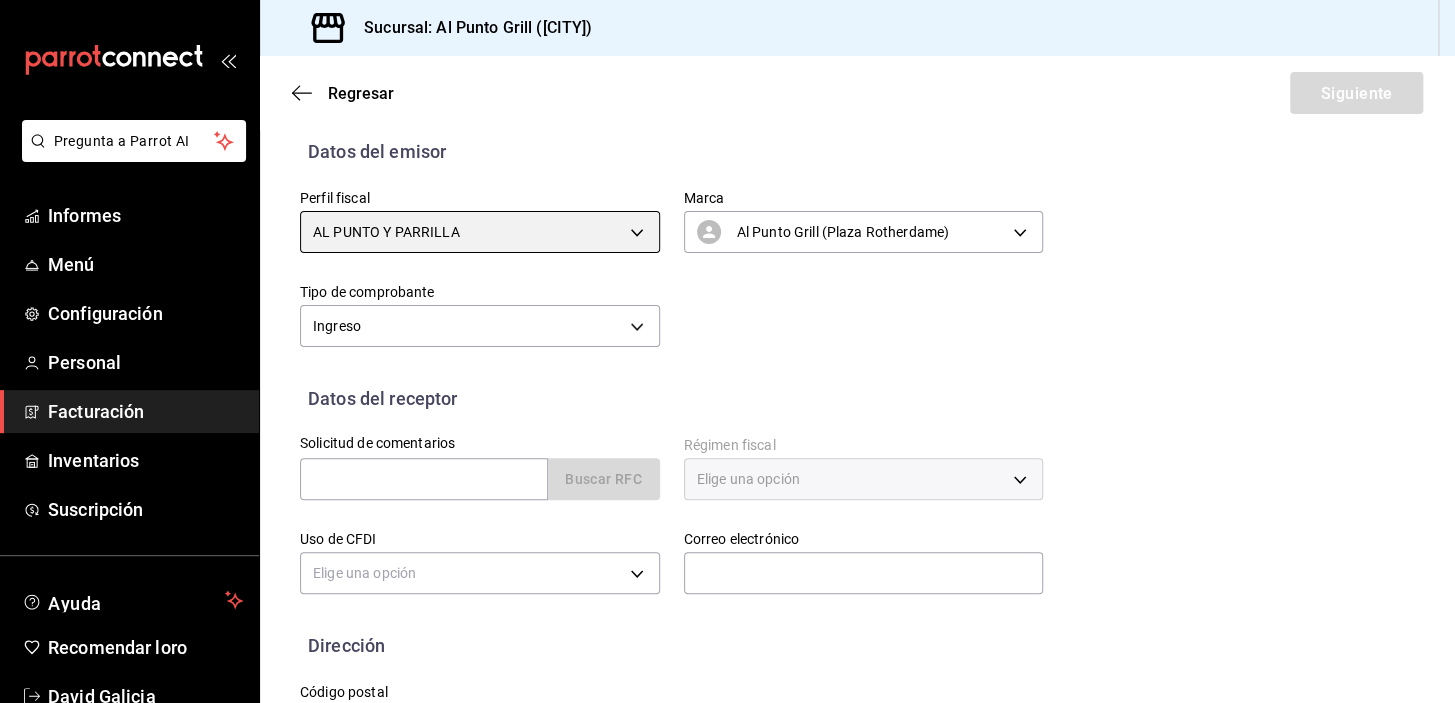scroll, scrollTop: 253, scrollLeft: 0, axis: vertical 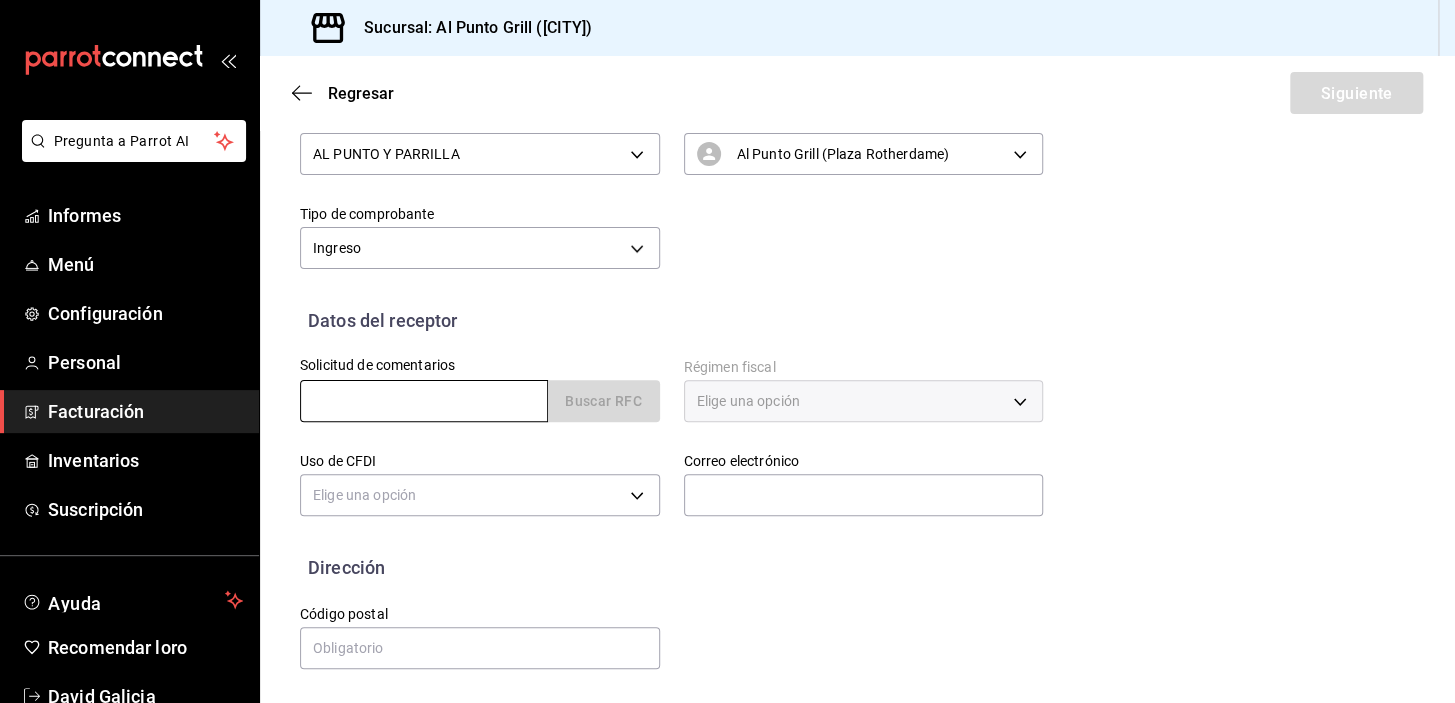 click at bounding box center [424, 401] 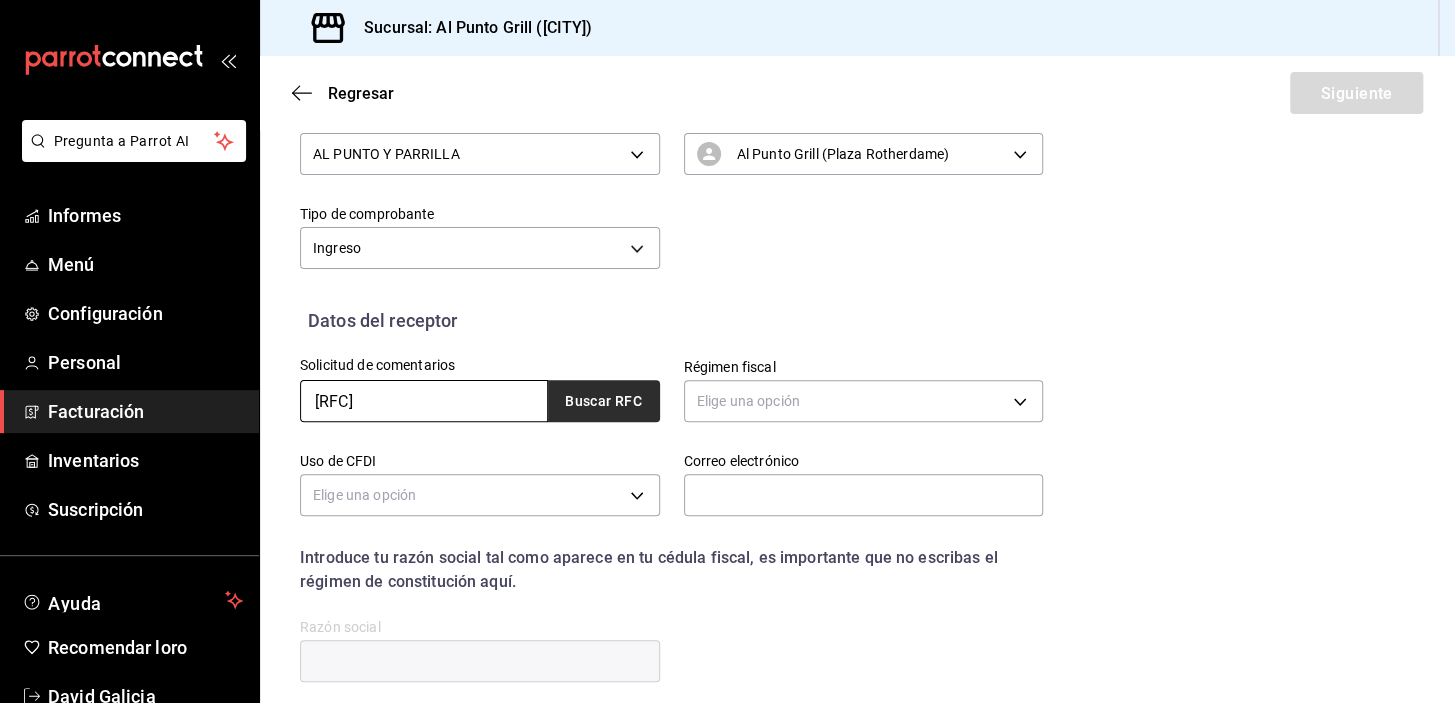 type on "[RFC]" 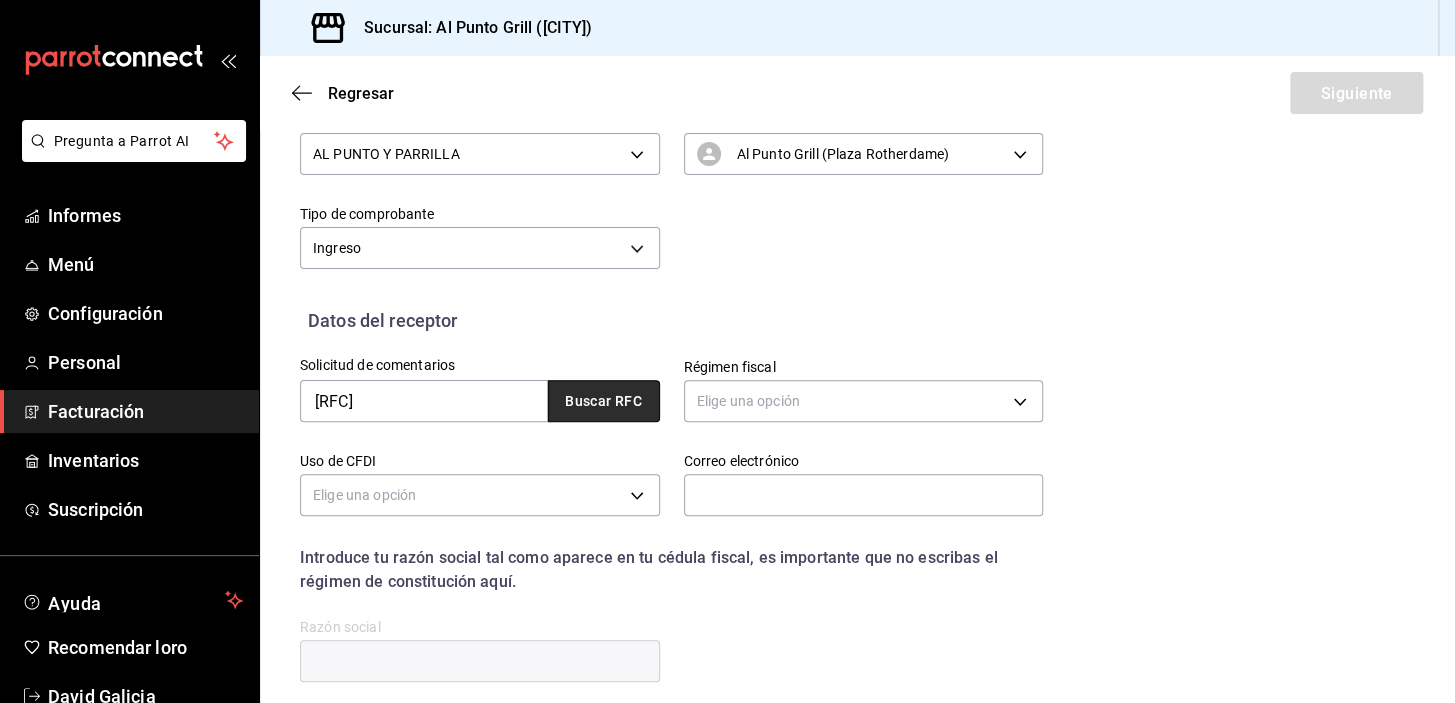 click on "Buscar RFC" at bounding box center (603, 402) 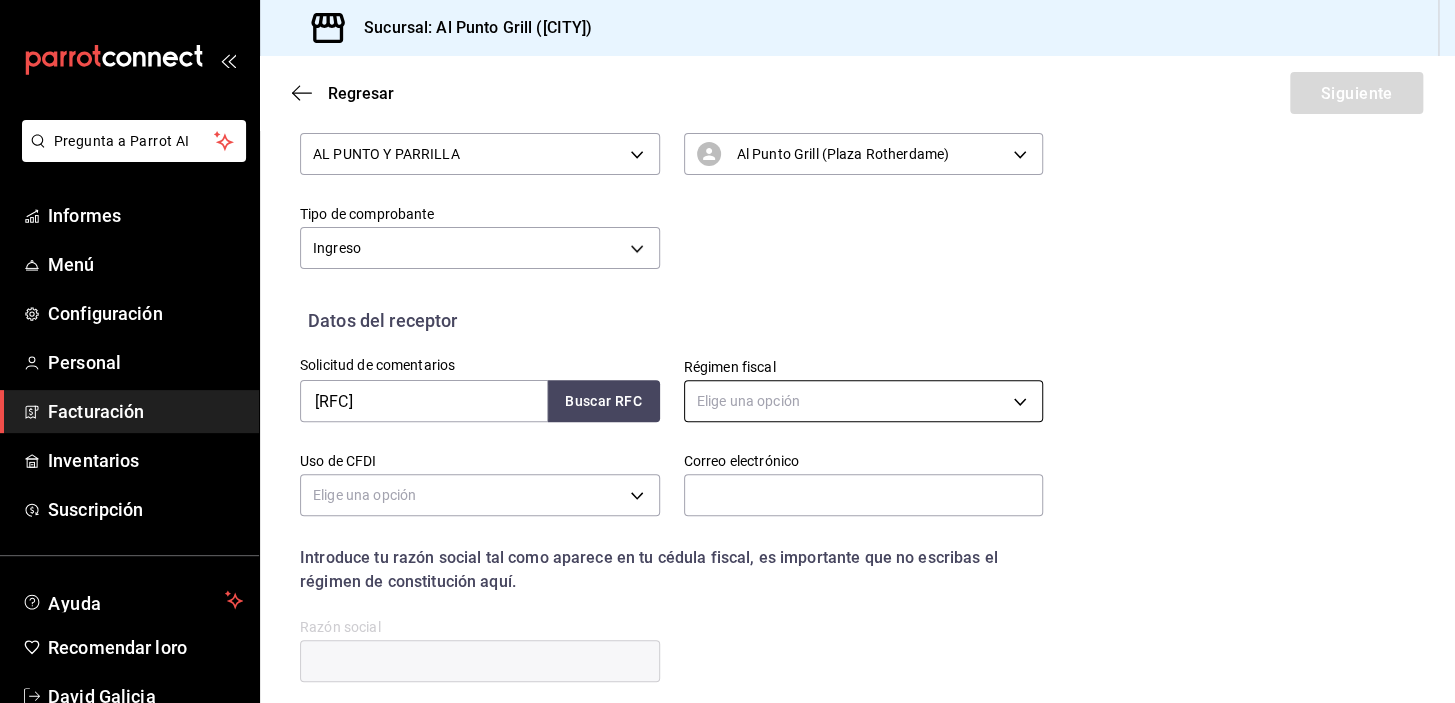 click on "Sucursal: Al Punto Grill ([CITY]) Regresar Siguiente Factura general Realiza tus facturas con un número de orden o un monto en específico; También puedes realizar una factura de remplazo mediante una factura cancelada. Factura de reemplazo Al activar esta opción tendrás que elegir una factura a reemplazar Datos del emisor Perfil fiscal AL PUNTO Y PARRILLA 711c2bc8-79b3-43e0-95de-ea7f23beadbf Marca Al Punto Grill (Plaza Rotherdame) 359452a4-77df-4a2a-96d1-dbb27ae34e49 Tipo de comprobante Ingreso I Datos del receptor Solicitud de comentarios [RFC] Buscar RFC Régimen fiscal Elige una opción Uso de CFDI Elige una opción Correo electrónico Introduce tu razón social tal como aparece en tu cédula fiscal, es importante que no escribas el régimen de constitución aquí. company Razón social Dirección Calle # exterior Estado" at bounding box center (727, 351) 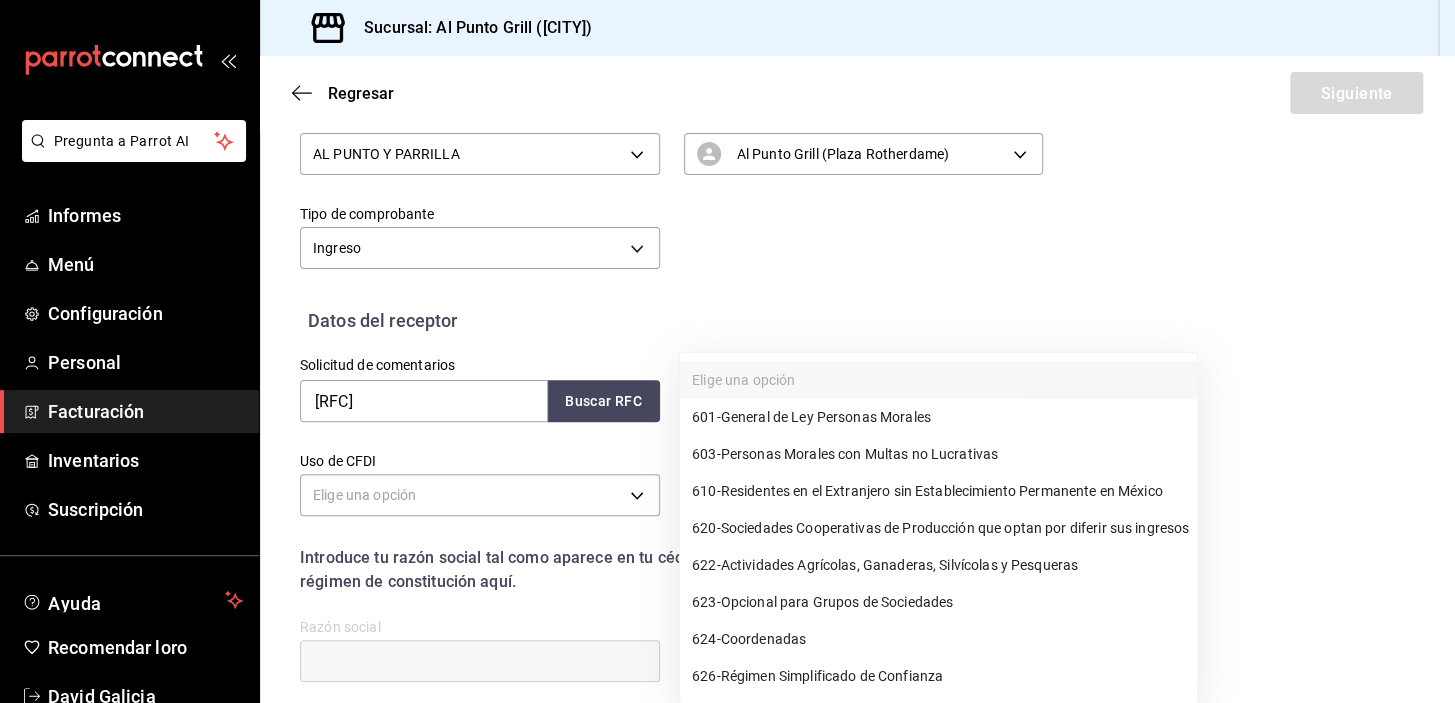 click on "General de Ley Personas Morales" at bounding box center (826, 417) 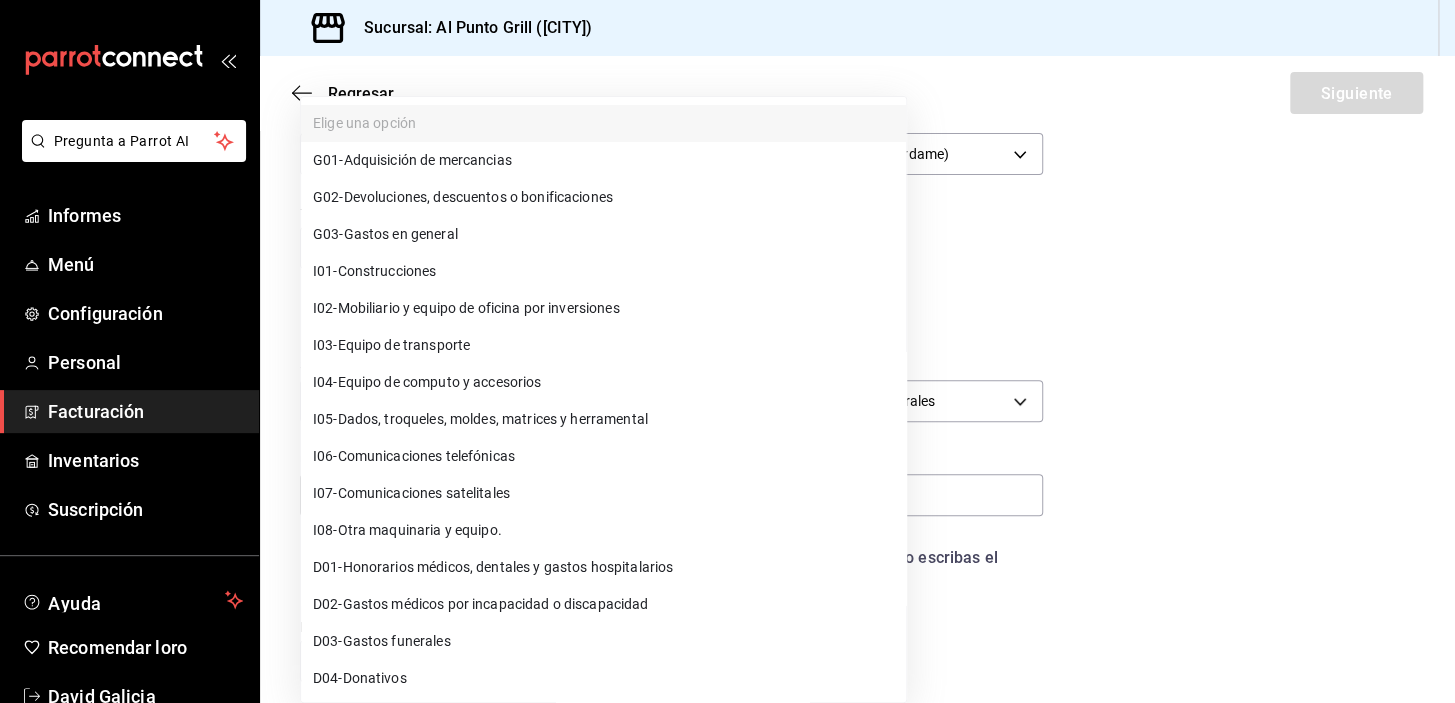 click on "Sucursal: Al Punto Grill ([CITY]) Regresar Siguiente Factura general Realiza tus facturas con un número de orden o un monto en específico; También puedes realizar una factura de remplazo mediante una factura cancelada. Factura de reemplazo Al activar esta opción tendrás que elegir una factura a reemplazar Datos del emisor Perfil fiscal AL PUNTO Y PARRILLA 711c2bc8-79b3-43e0-95de-ea7f23beadbf Marca Al Punto Grill (Plaza Rotherdame) 359452a4-77df-4a2a-96d1-dbb27ae34e49 Tipo de comprobante Ingreso I Datos del receptor Solicitud de comentarios [RFC] Buscar RFC Régimen fiscal 601  -  General de Ley Personas Morales 601 Uso de CFDI Elige una opción Correo electrónico Introduce tu razón social tal como aparece en tu cédula fiscal, es importante que no escribas el régimen de constitución aquí. company Razón social Dirección" at bounding box center (727, 351) 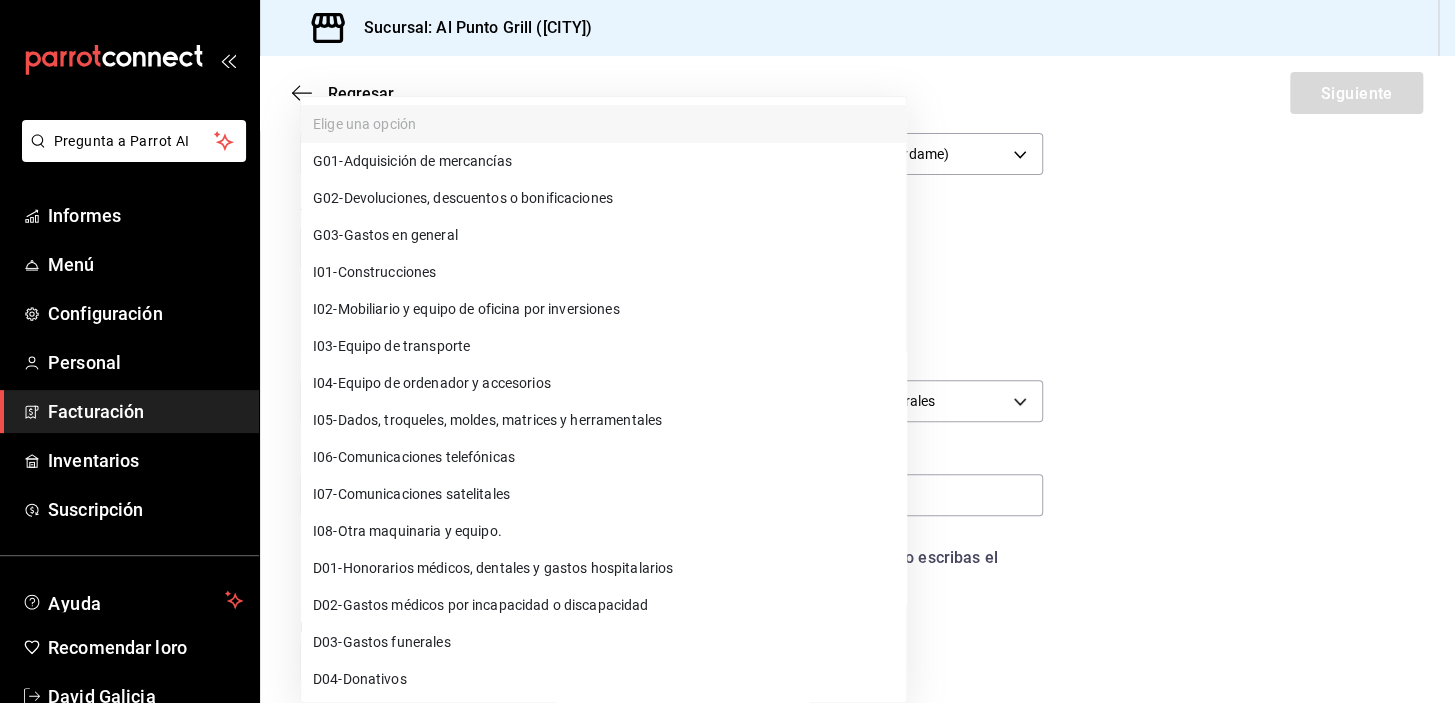 click on "Gastos en general" at bounding box center [401, 235] 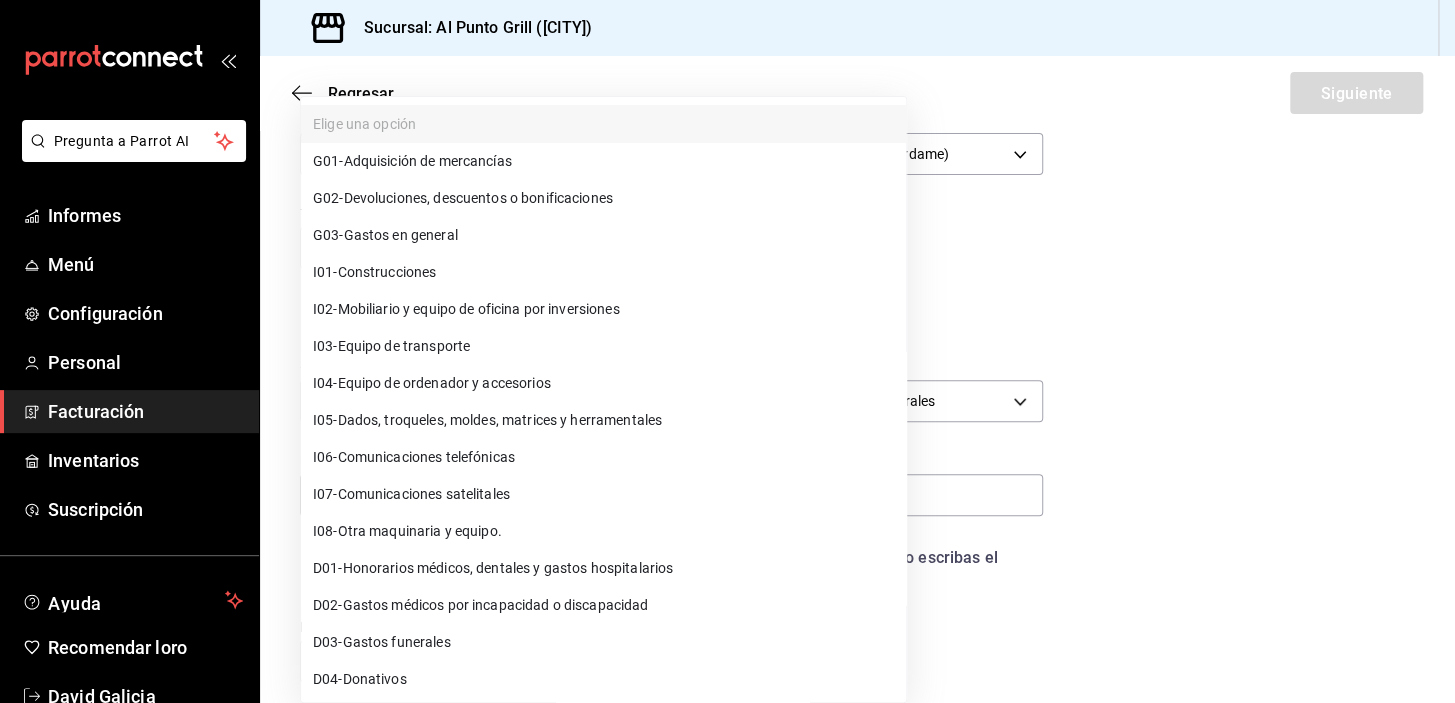 type on "G03" 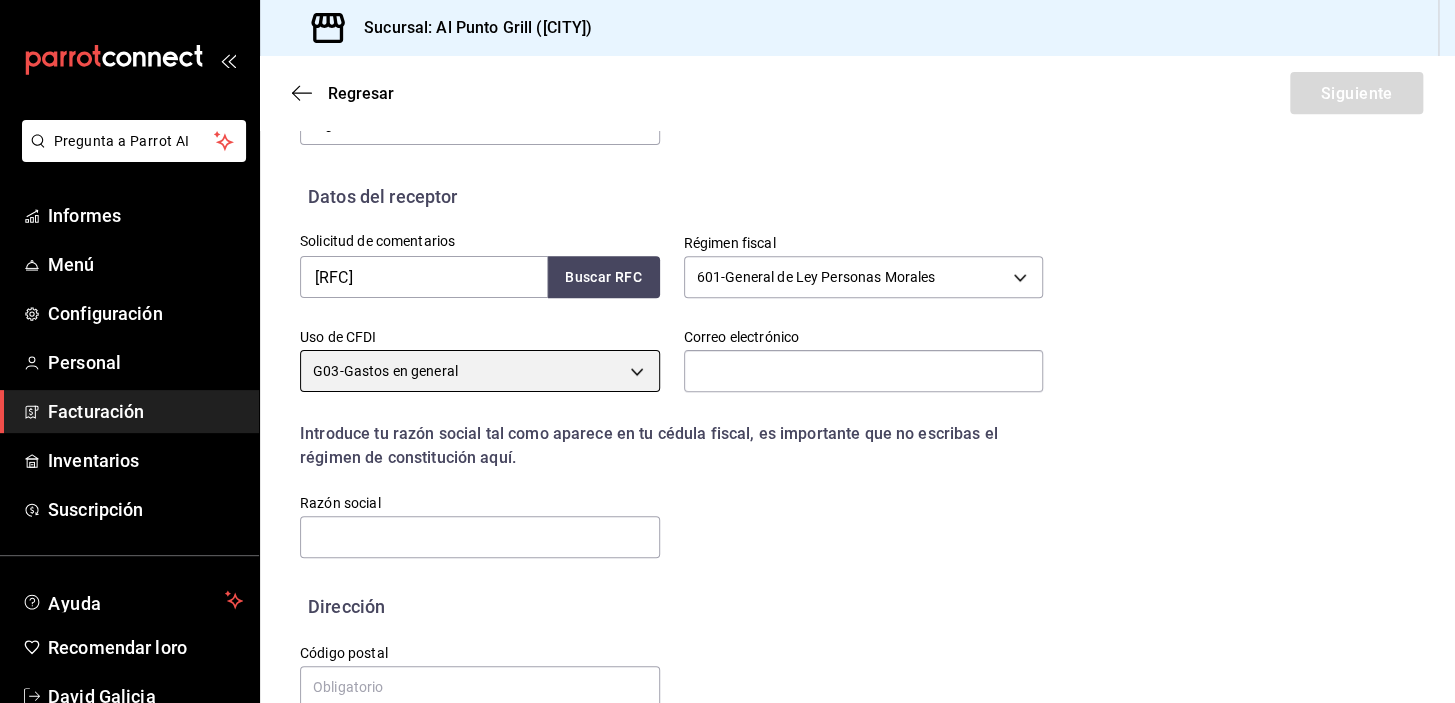 scroll, scrollTop: 417, scrollLeft: 0, axis: vertical 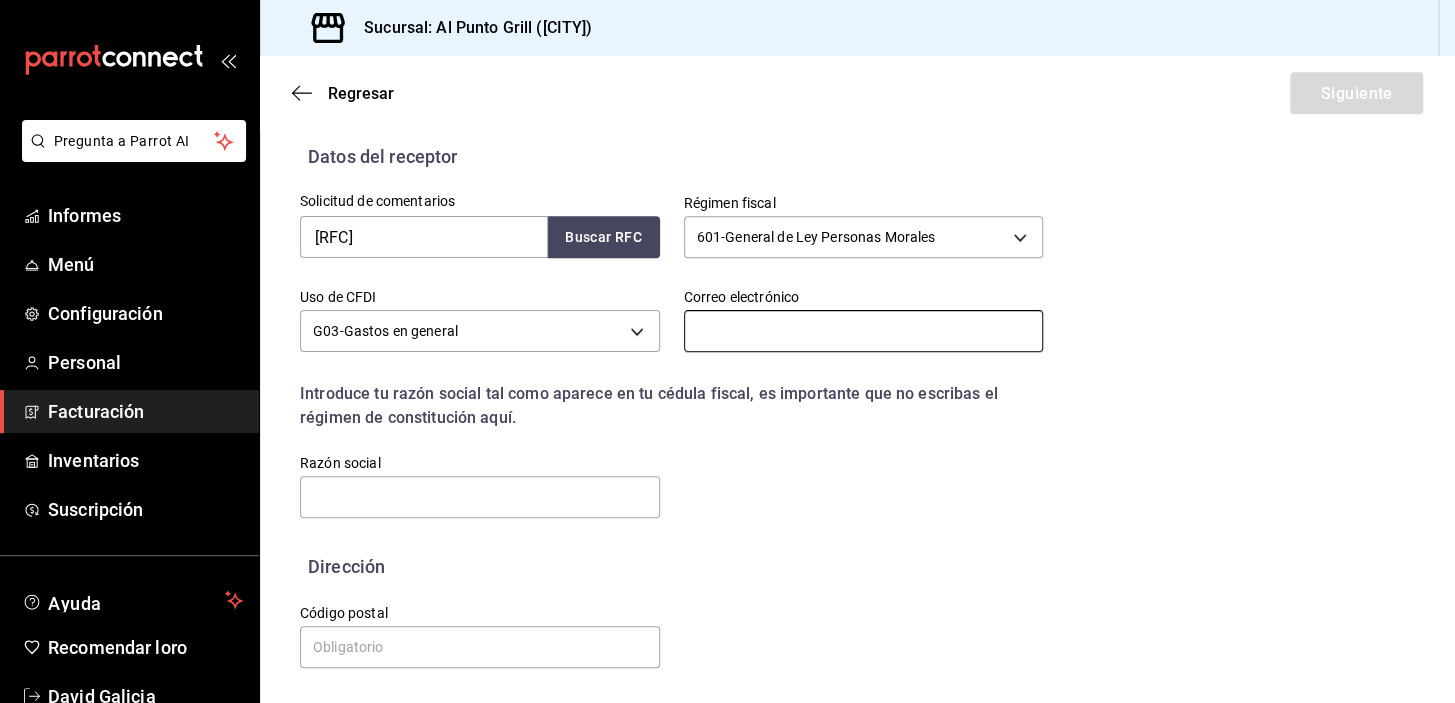 click at bounding box center [864, 331] 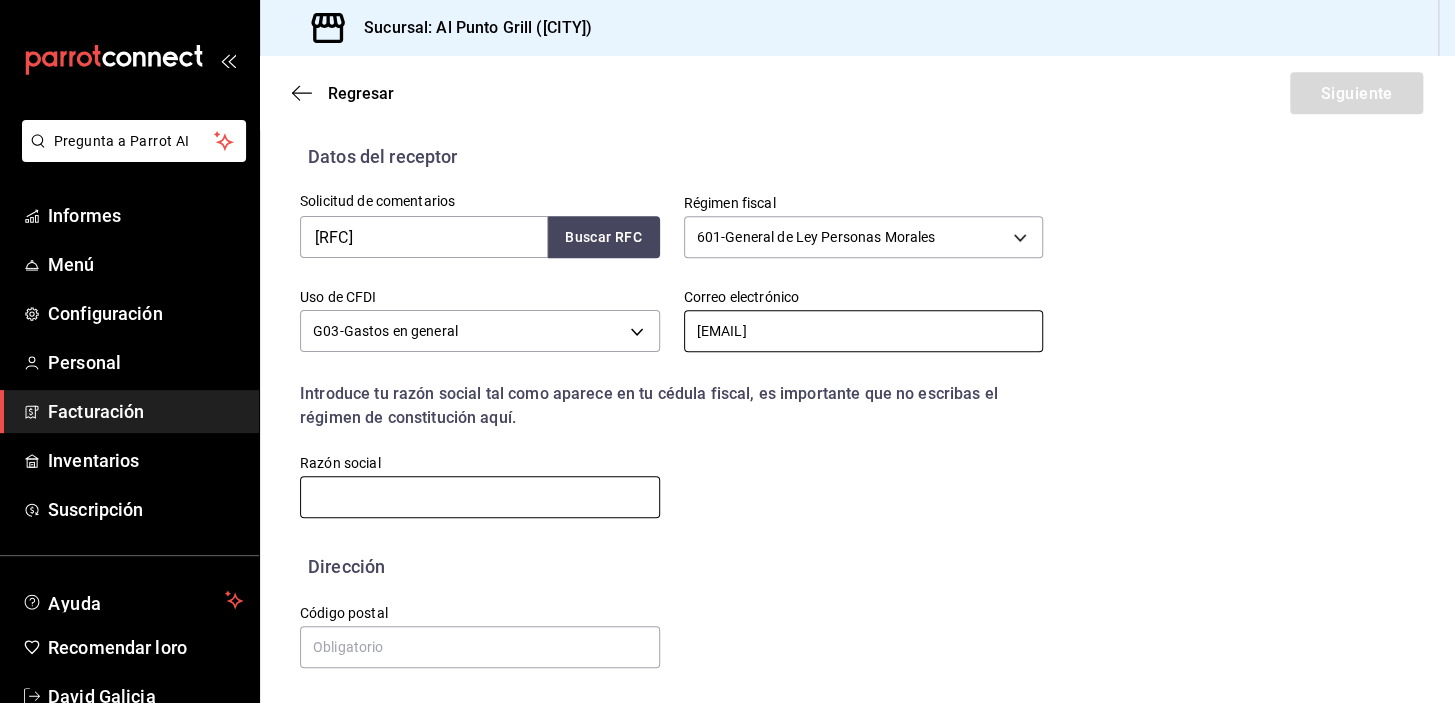 type on "[EMAIL]" 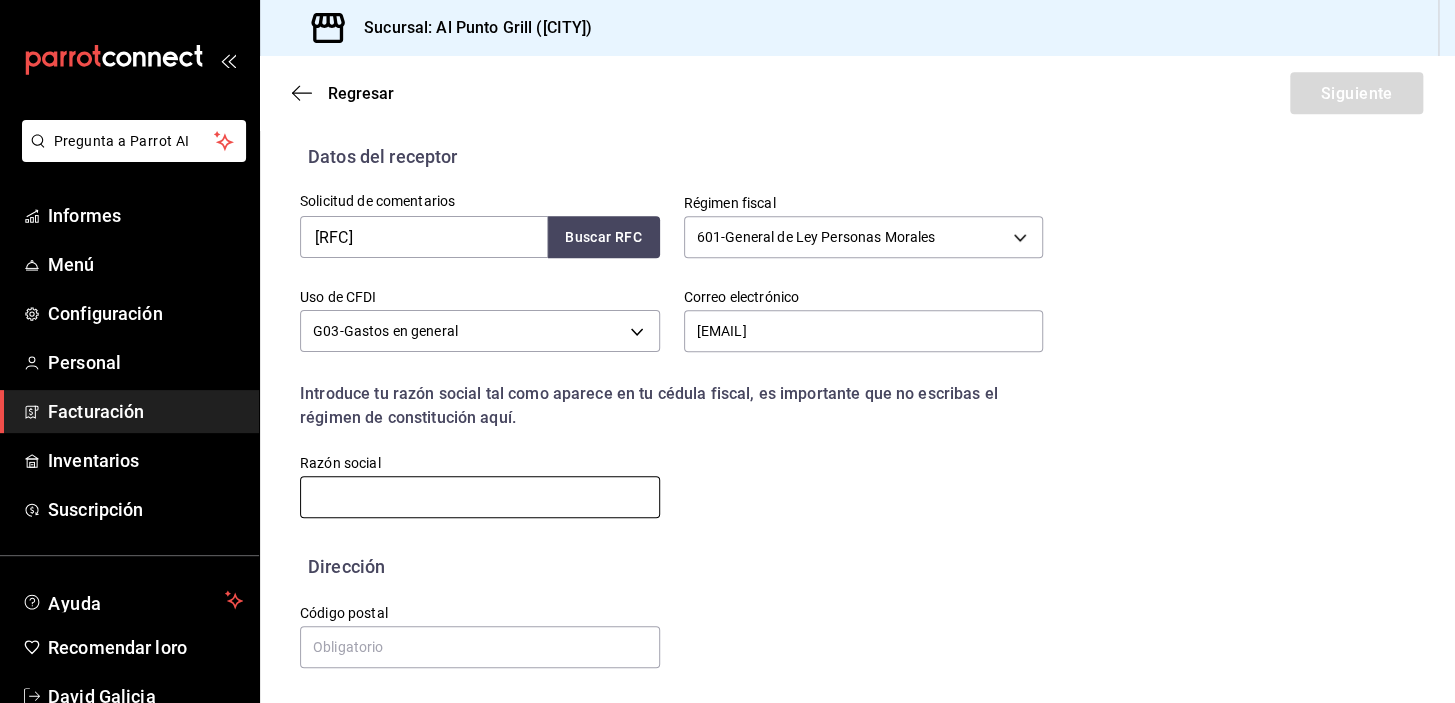 click at bounding box center (480, 497) 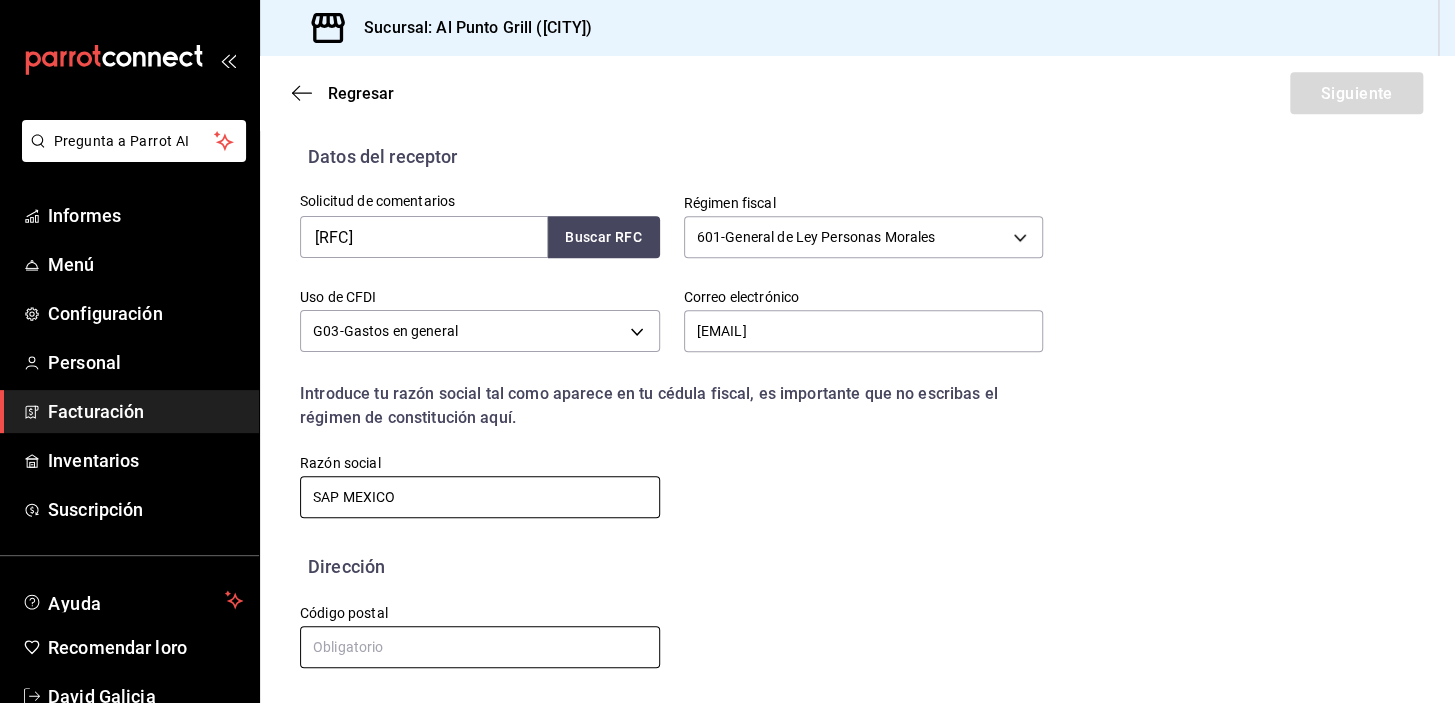 type on "SAP MEXICO" 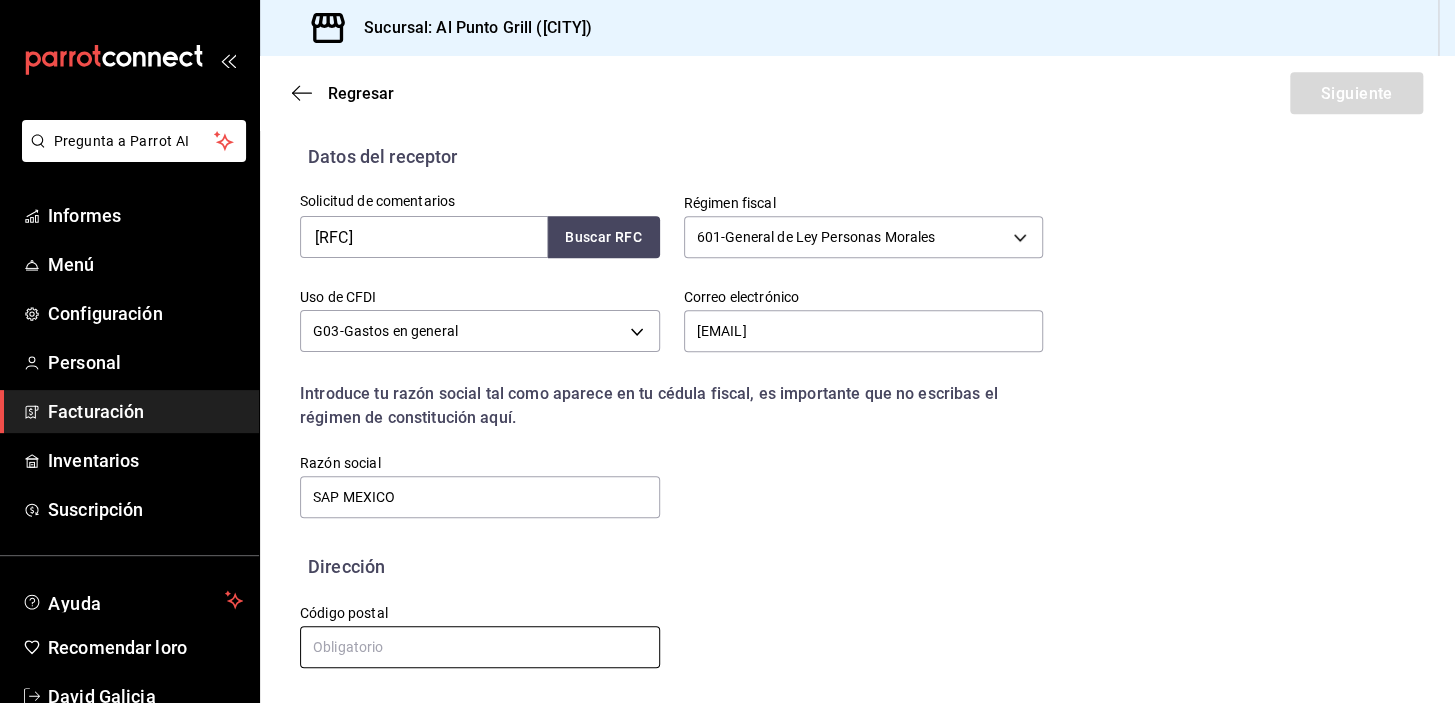 click at bounding box center (480, 647) 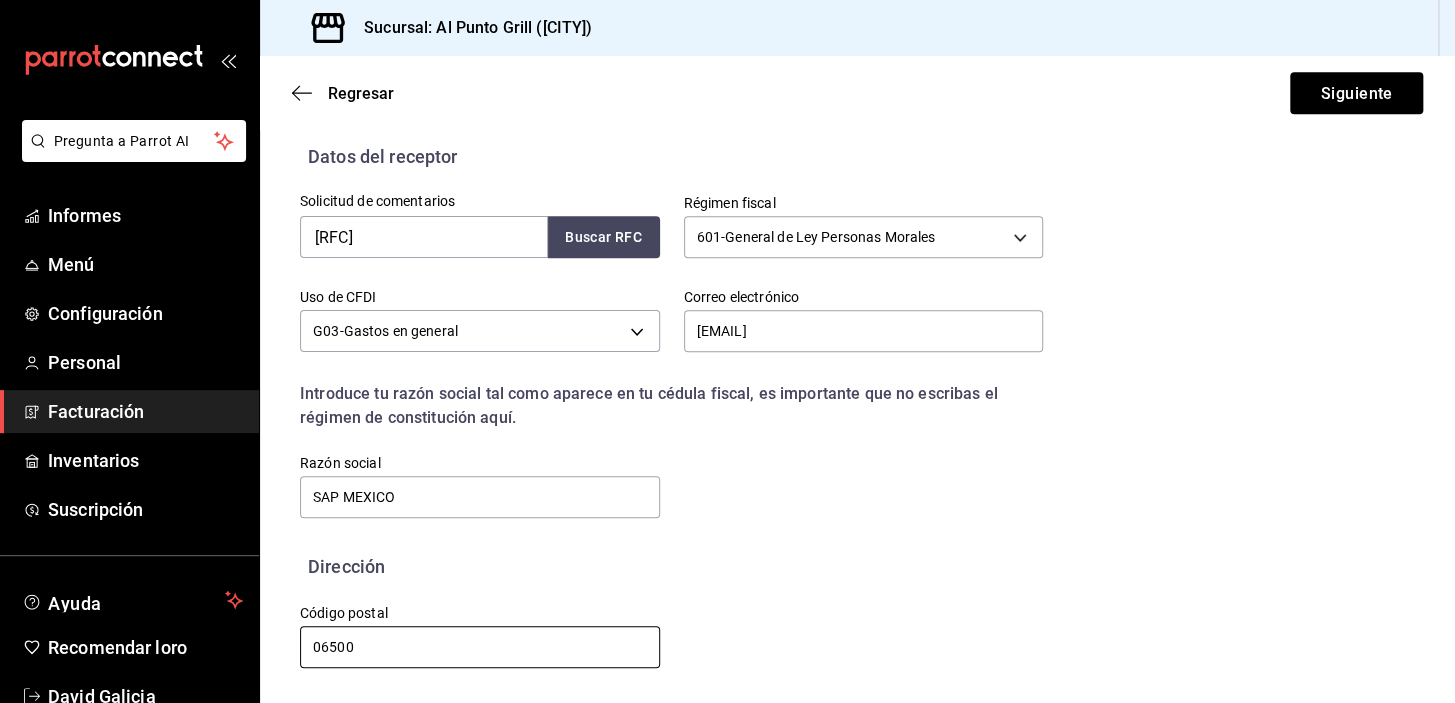 type on "06500" 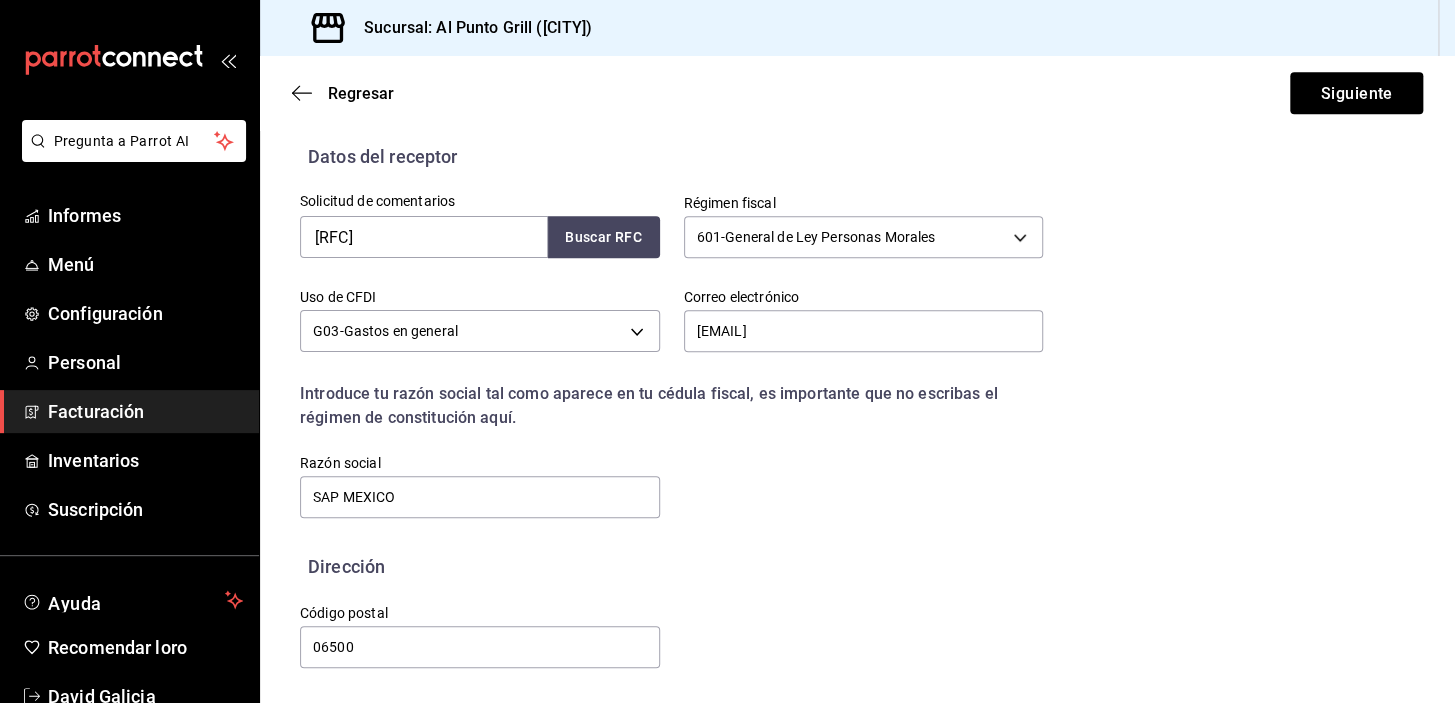 click on "Dirección" at bounding box center (857, 566) 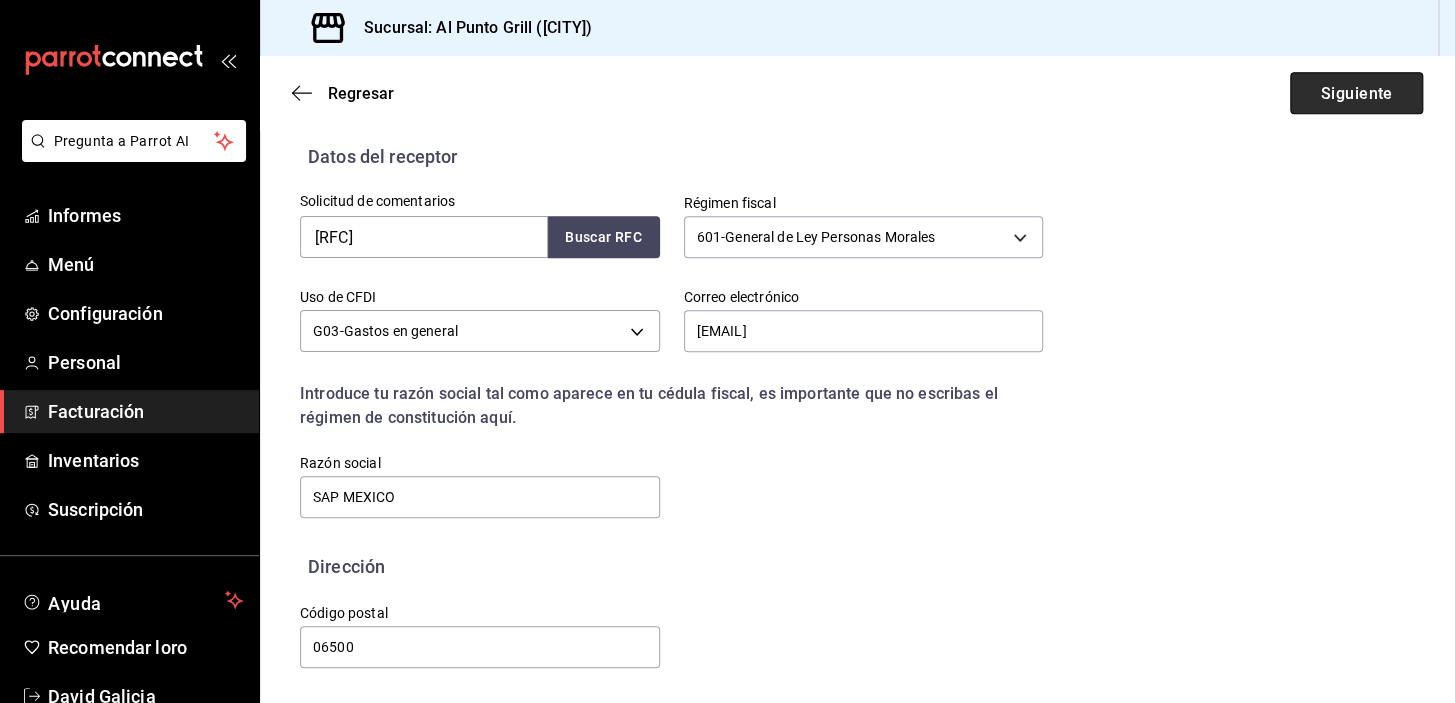 click on "Siguiente" at bounding box center (1356, 92) 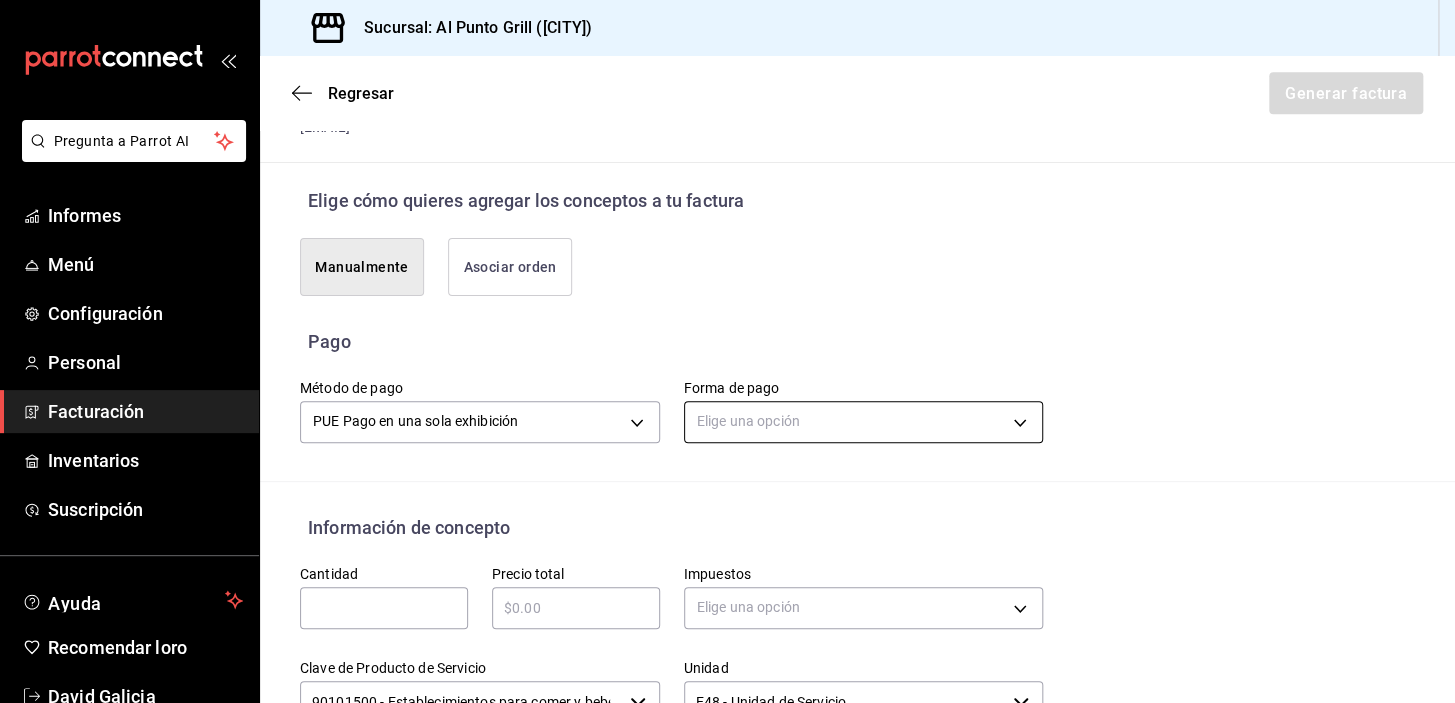 click on "Sucursal: Al Punto Grill ([CITY]) Regresar Generar factura Emisor Perfil fiscal AL PUNTO Y PARRILLA Tipo de comprobante Ingreso Receptor Nombre / Razón social SAP MÉXICO Receptor RFC [RFC] Régimen fiscal General de Ley Personas Morales Uso de CFDI G03: Gastos en general Correo electrónico [EMAIL] Elige cómo quieres agregar los conceptos a tu factura Manualmente Asociar orden Pago Método de pago PUE    Pago en una sola exhibición PUE Forma de pago Elige una opción Información de concepto Cantidad ​ Precio total ​ Impuestos Elige una opción Clave de Producto de Servicio 90101500 - Establecimientos para comer y beber ​ Unidad E48 - Unidad de Servicio ​ Descripción Agregar Total IVA $0.00 Total de IEPS $0.00 Total parcial $0.00 Total $0.00 Orden Cantidad Clave Unidad Monto Impuesto Total parcial Total" at bounding box center [727, 351] 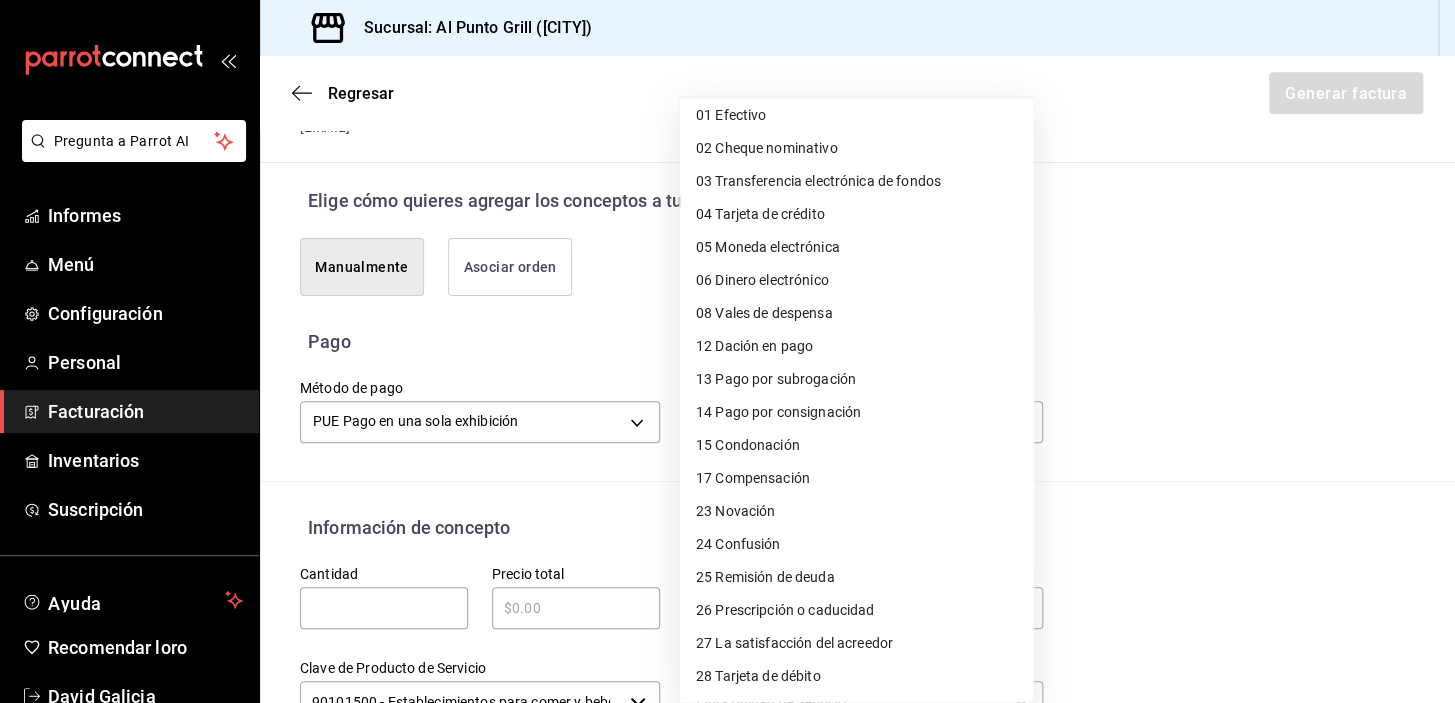 scroll, scrollTop: 0, scrollLeft: 0, axis: both 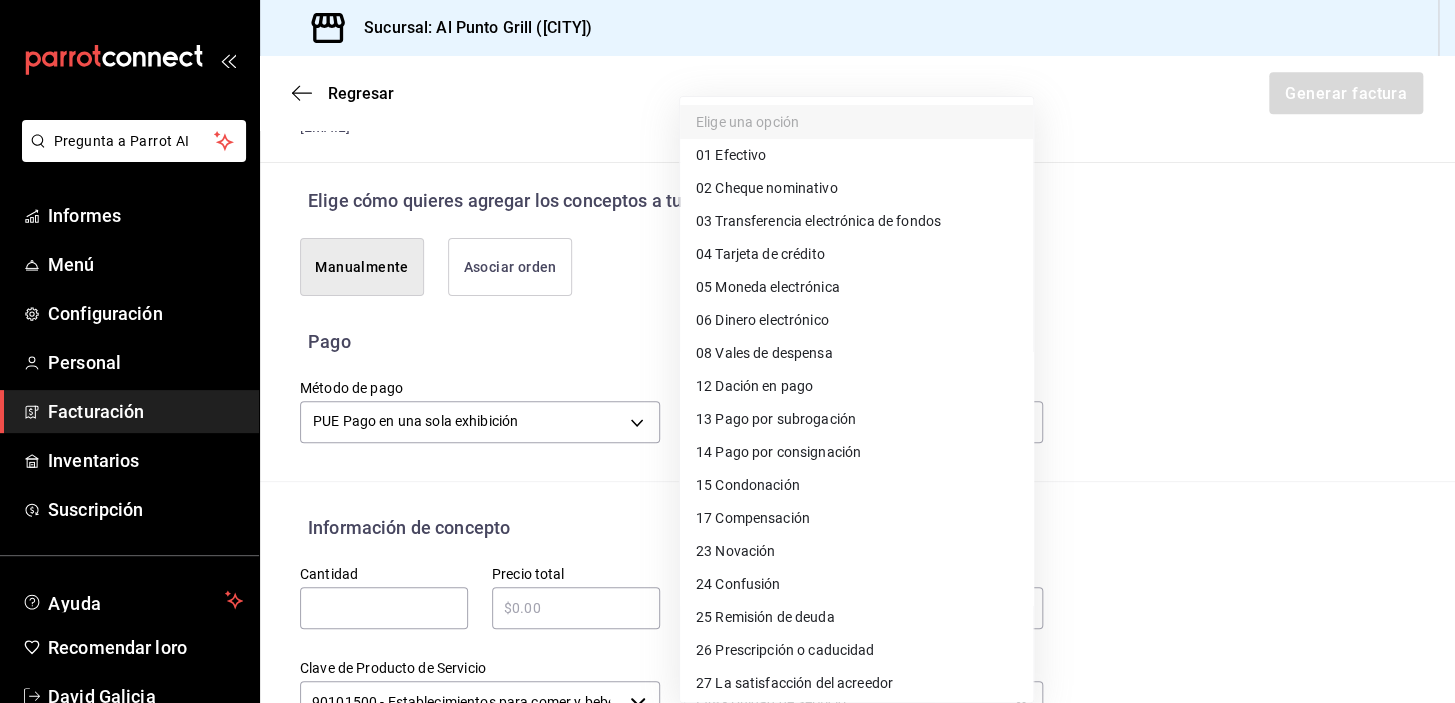click on "Tarjeta de crédito" at bounding box center (769, 254) 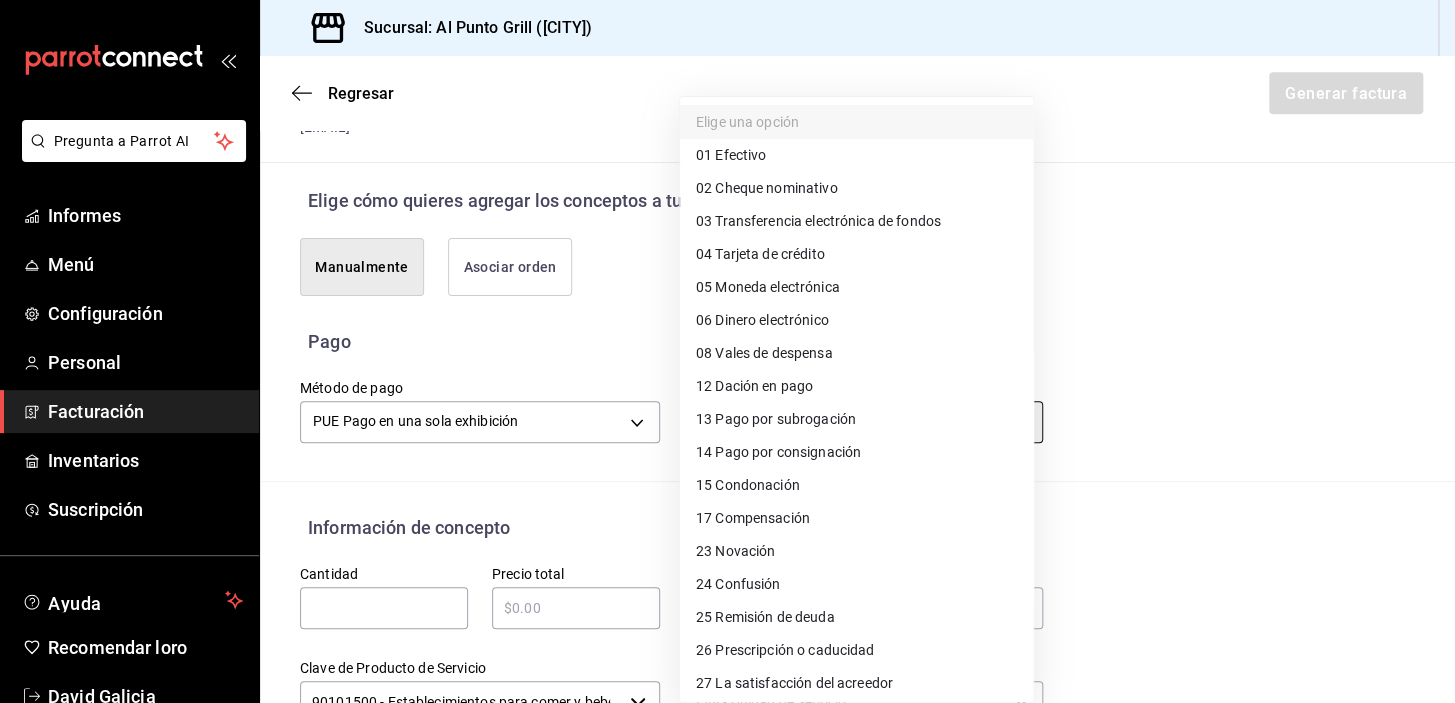 type on "04" 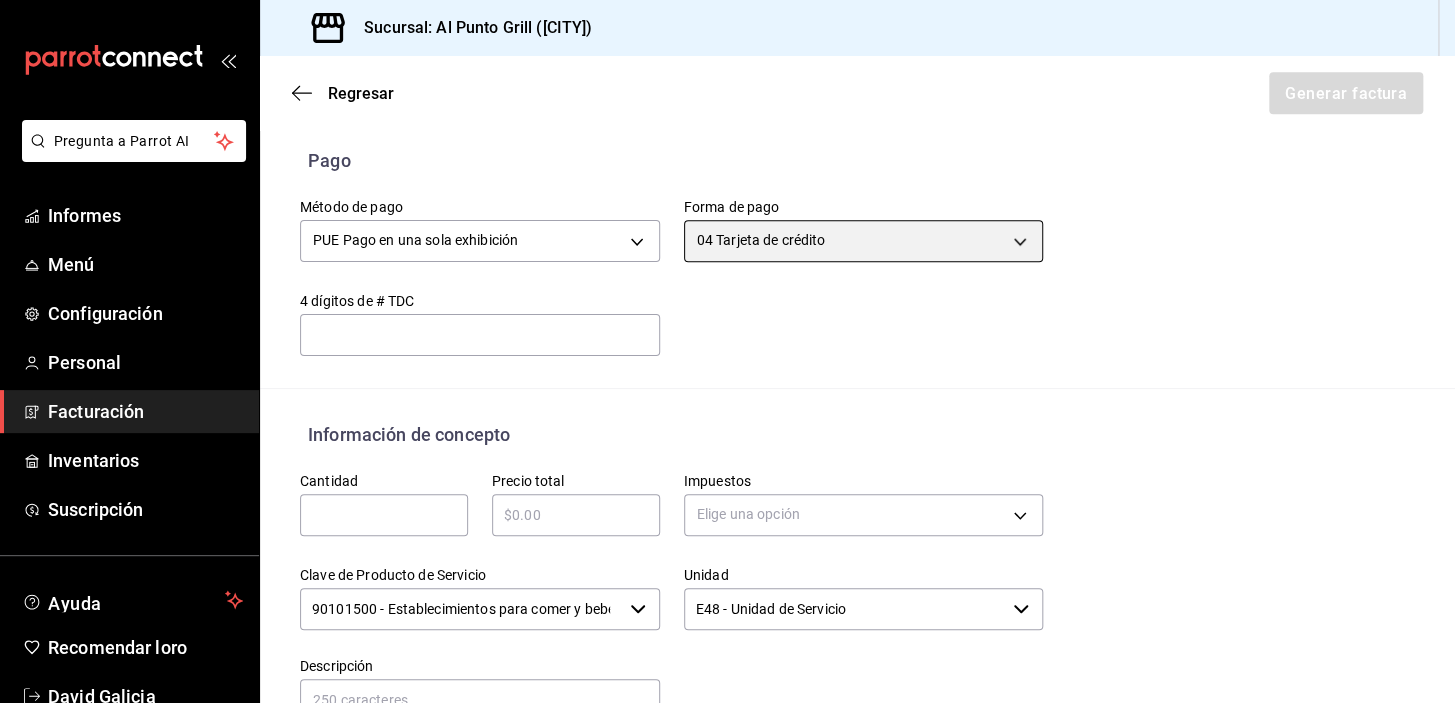scroll, scrollTop: 599, scrollLeft: 0, axis: vertical 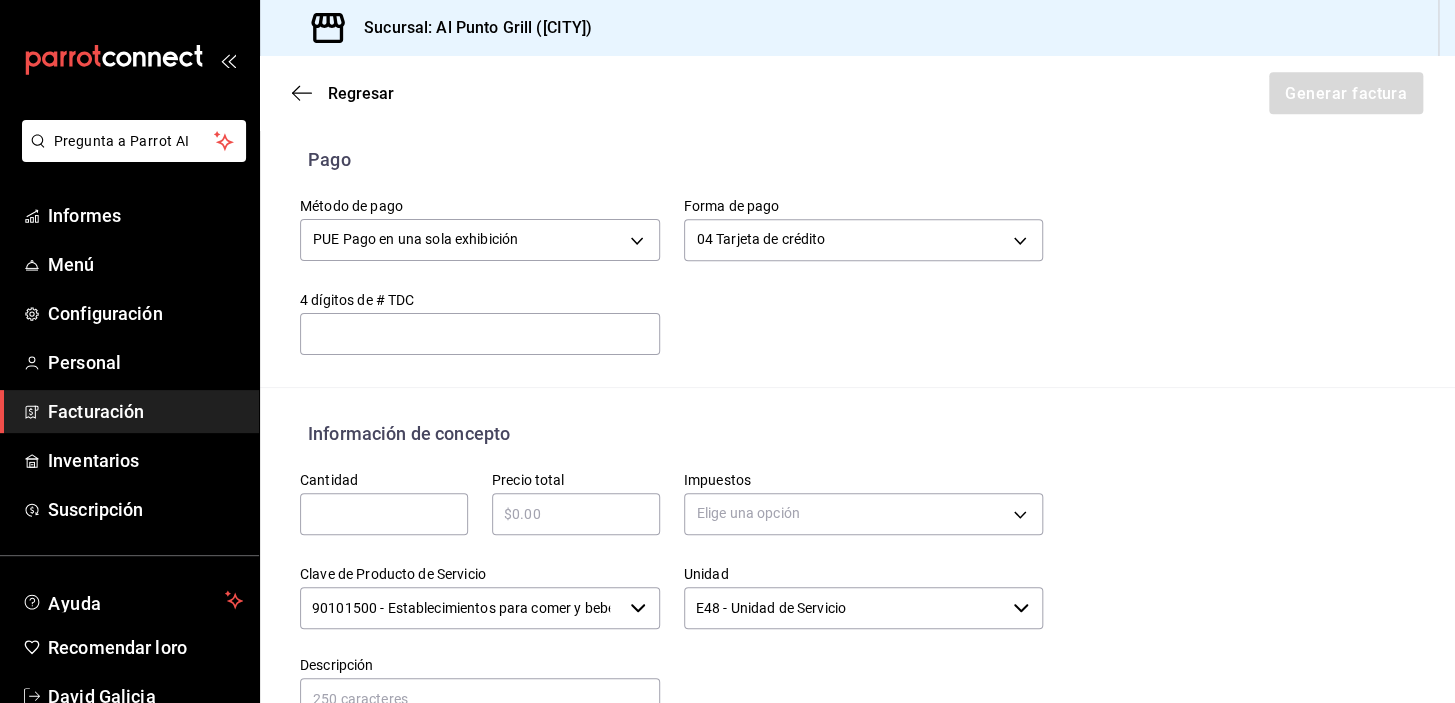 click at bounding box center [384, 514] 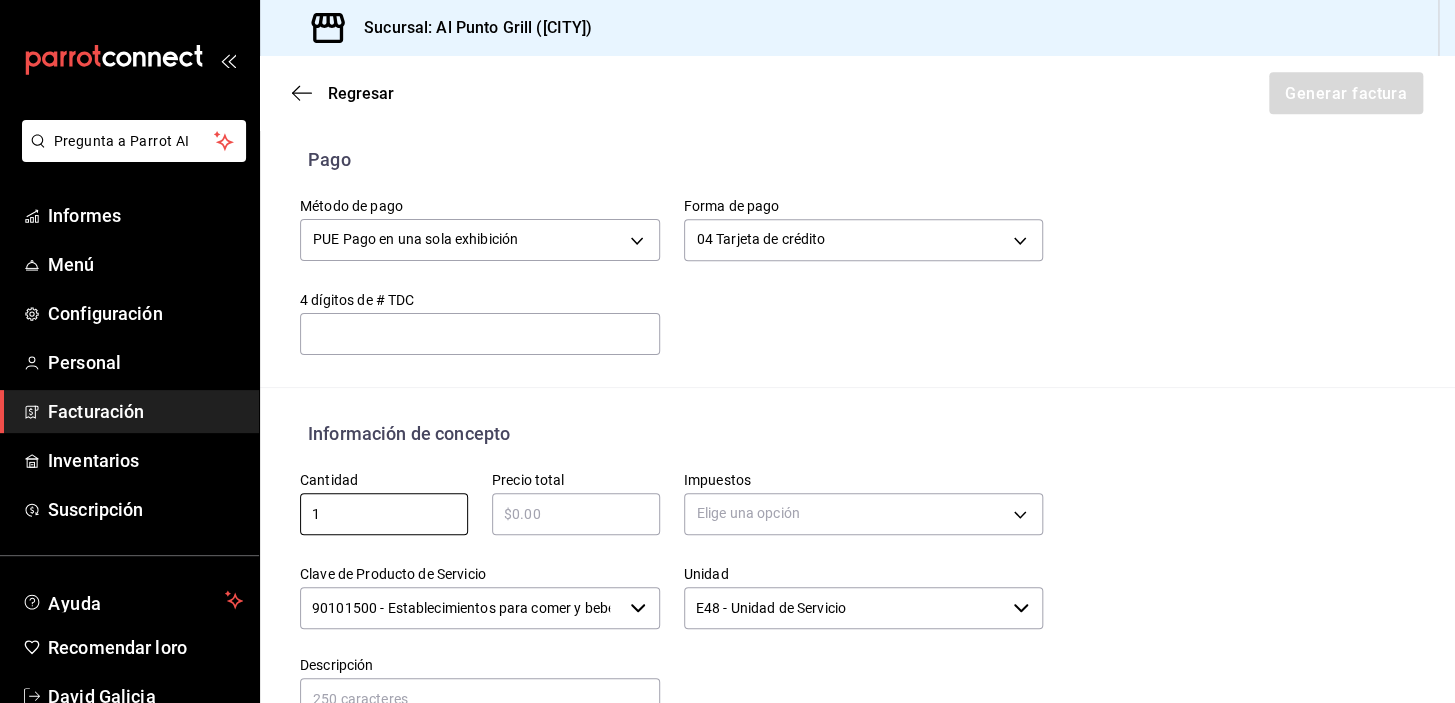 type on "1" 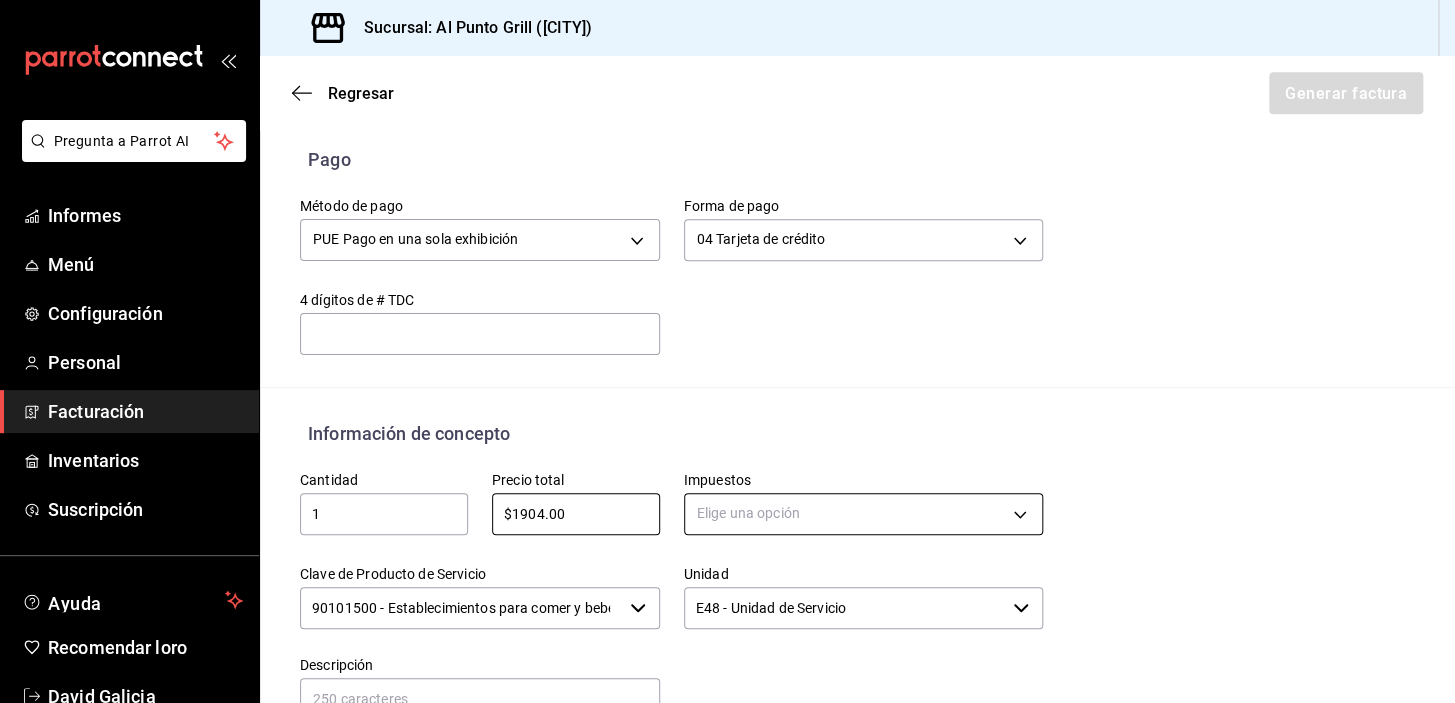 type on "$1904.00" 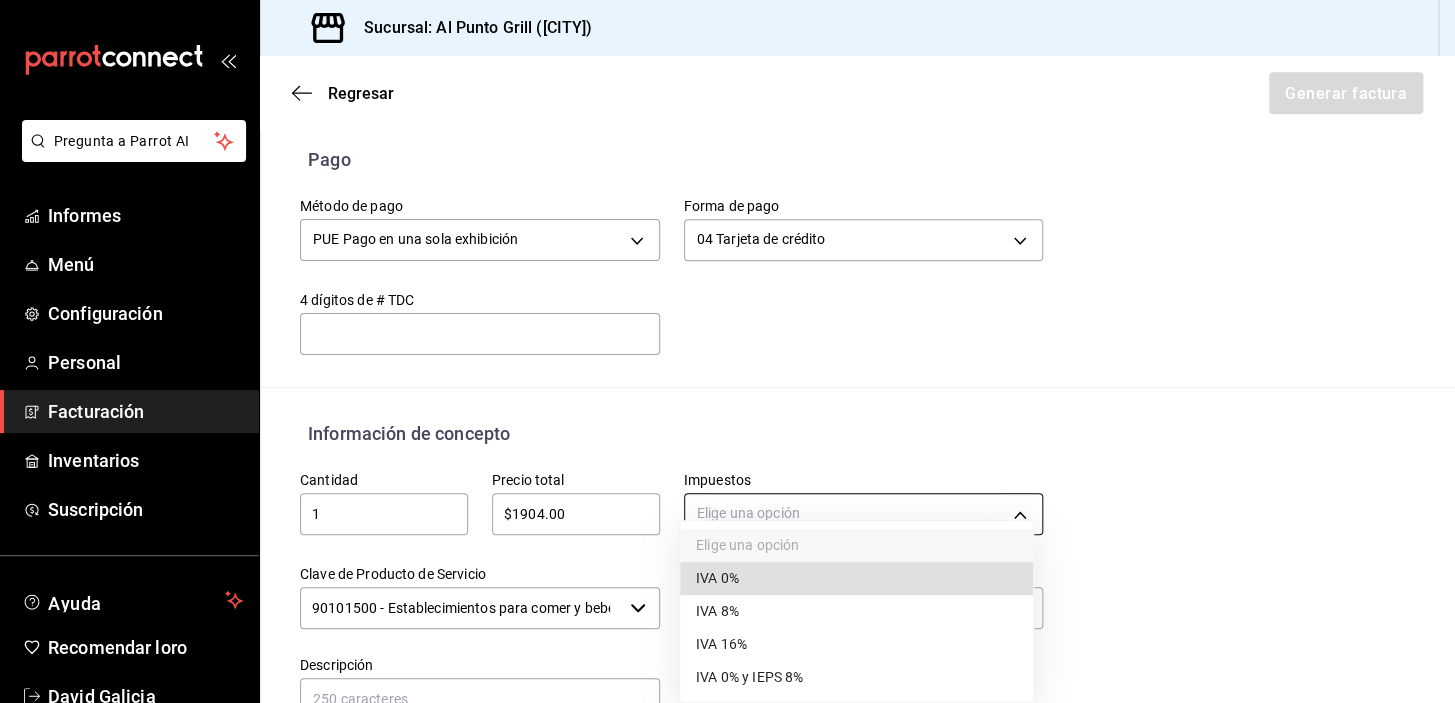 click on "Sucursal: Al Punto Grill ([CITY]) Regresar Generar factura Emisor Perfil fiscal AL PUNTO Y PARRILLA Tipo de comprobante Ingreso Receptor Nombre / Razón social SAP MÉXICO Receptor RFC [RFC] Régimen fiscal General de Ley Personas Morales Uso de CFDI G03: Gastos en general Correo electrónico [EMAIL] Elige cómo quieres agregar los conceptos a tu factura Manualmente Asociar orden Pago Método de pago PUE    Pago en una sola exhibición PUE Forma de pago 04    Tarjeta de crédito 04 4 dígitos de # TDC ​ Información de concepto Cantidad 1 ​ Precio total $1904.00 ​ Impuestos Elige una opción Clave de Producto de Servicio 90101500 - Establecimientos para comer y beber ​ Unidad E48 - Unidad de Servicio ​ Descripción Agregar Total IVA $0.00 Total de IEPS $0.00 Total parcial $0.00 Total $0.00 Orden Cantidad" at bounding box center (727, 351) 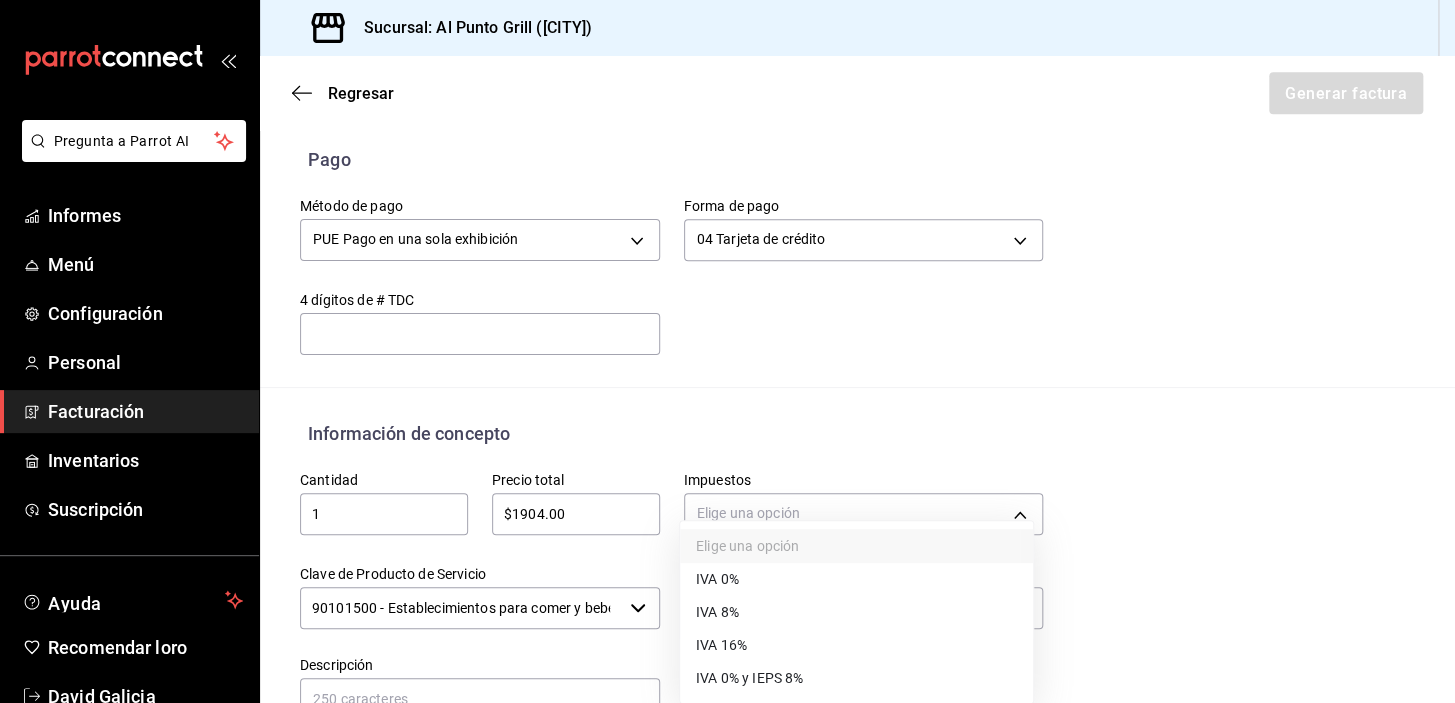 click on "IVA 16%" at bounding box center (721, 645) 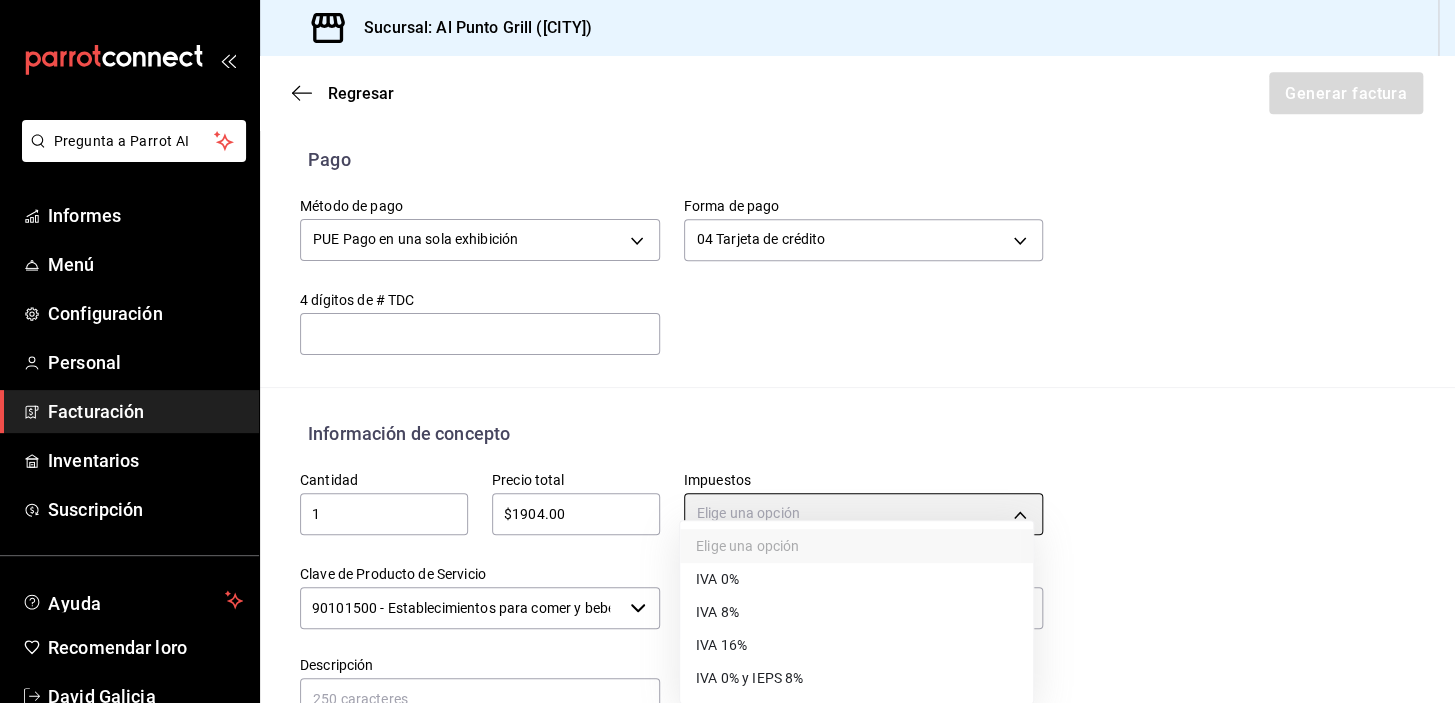type on "IVA_16" 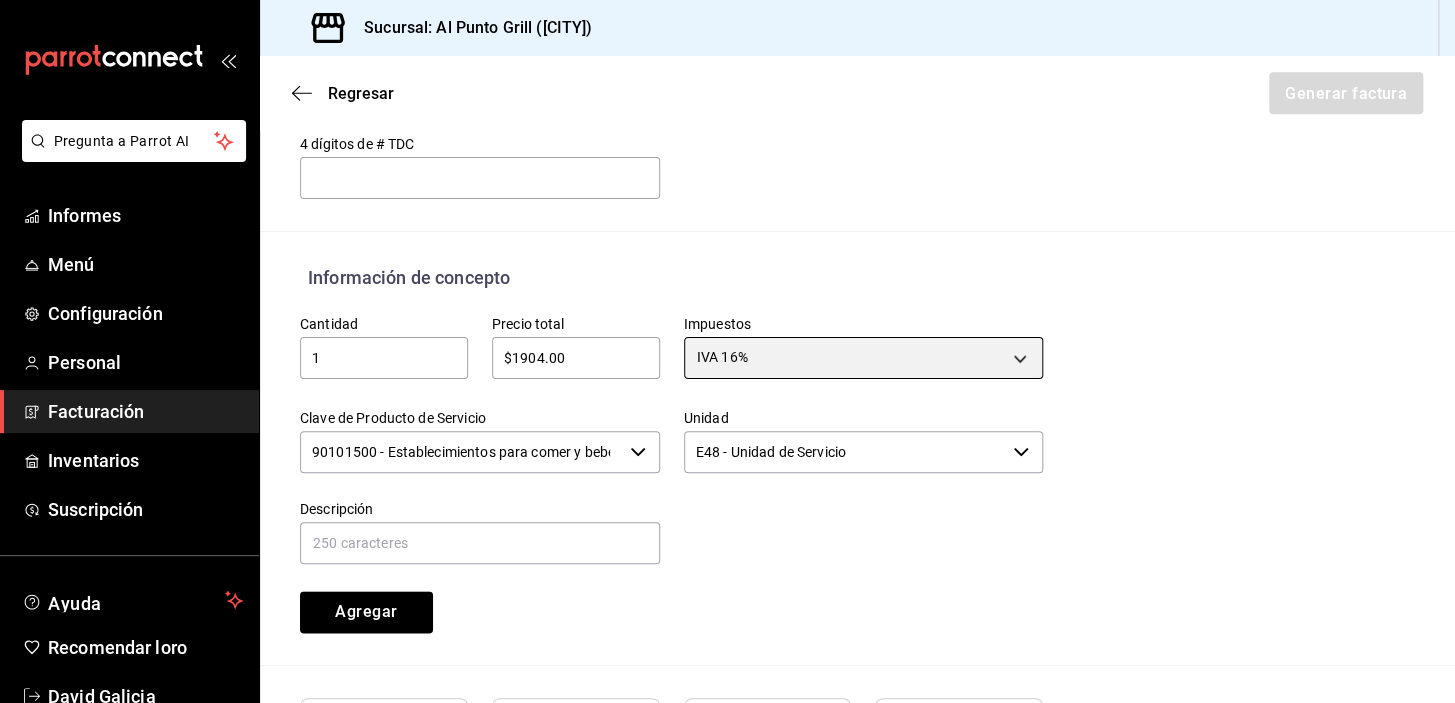 scroll, scrollTop: 780, scrollLeft: 0, axis: vertical 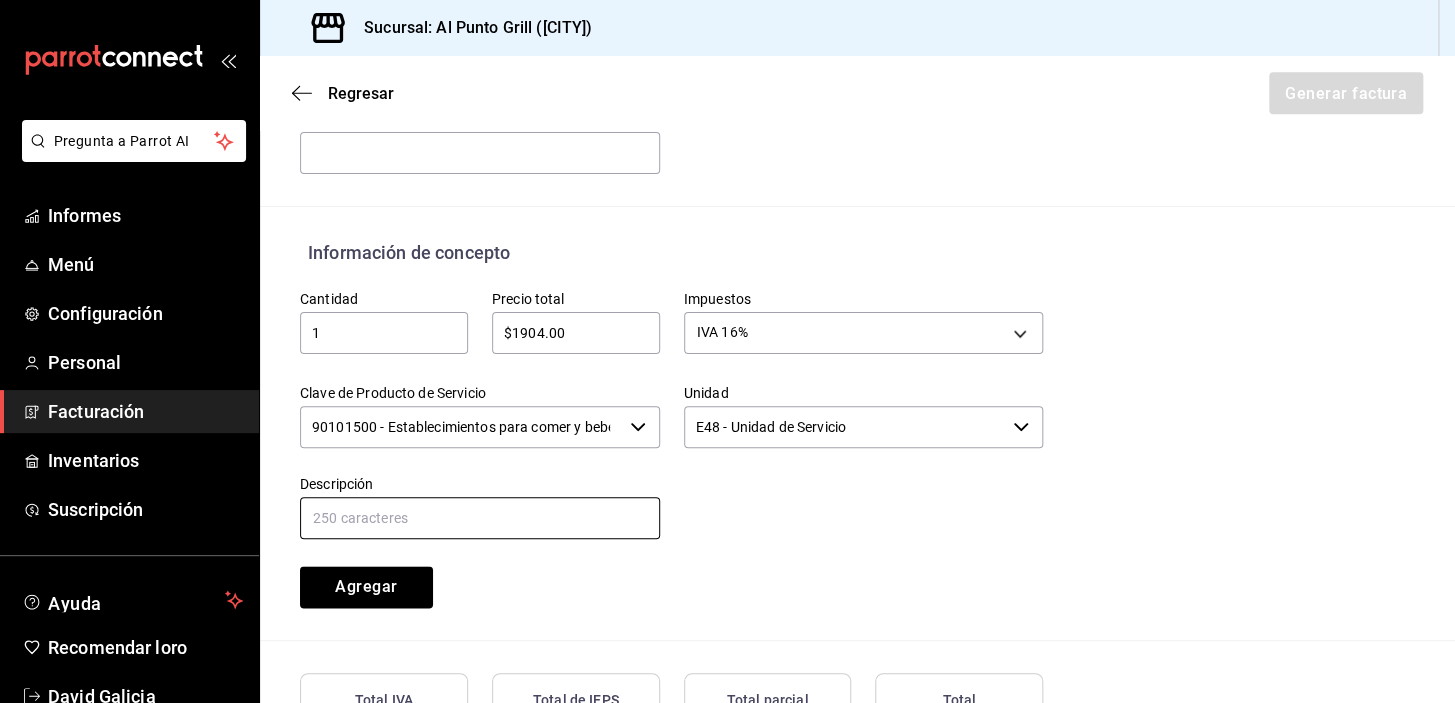 click at bounding box center (480, 518) 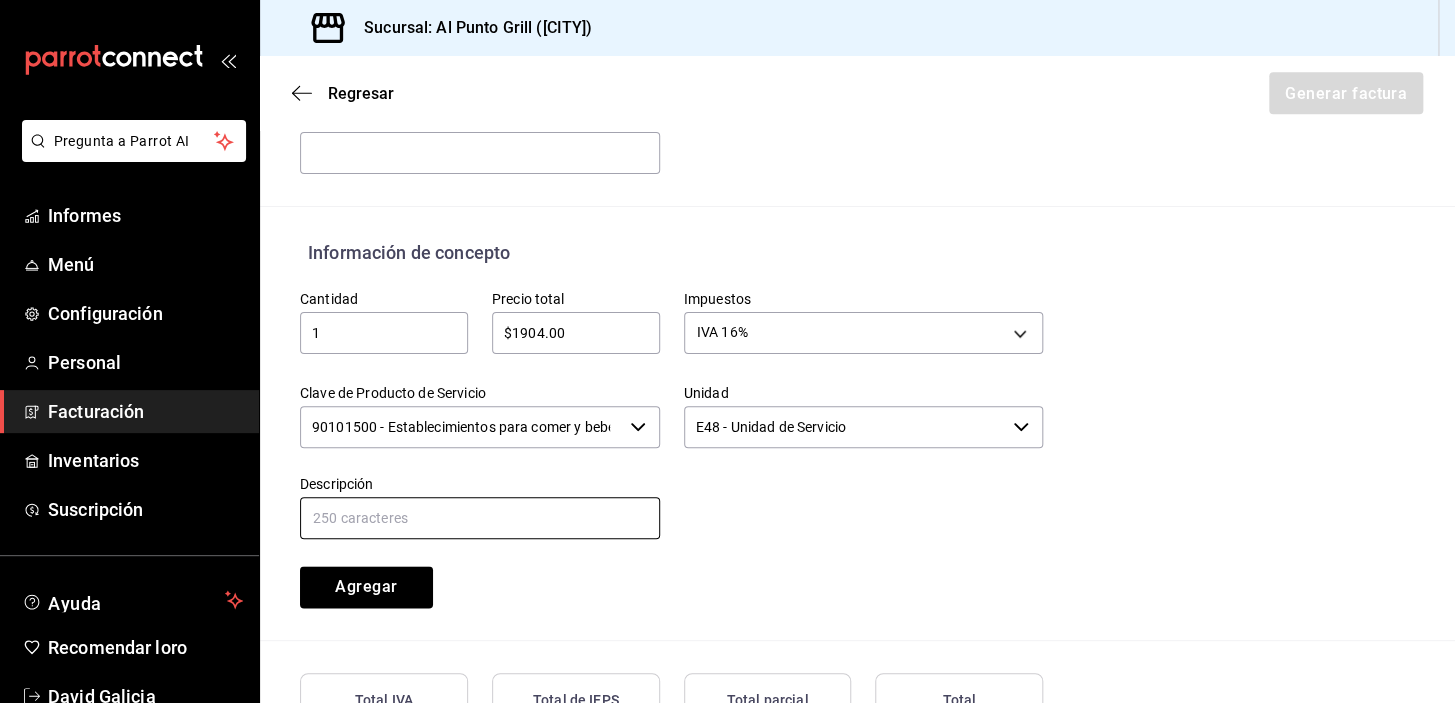 type on "CONSUMO DE ALIMENTOS Y BEBIDAS" 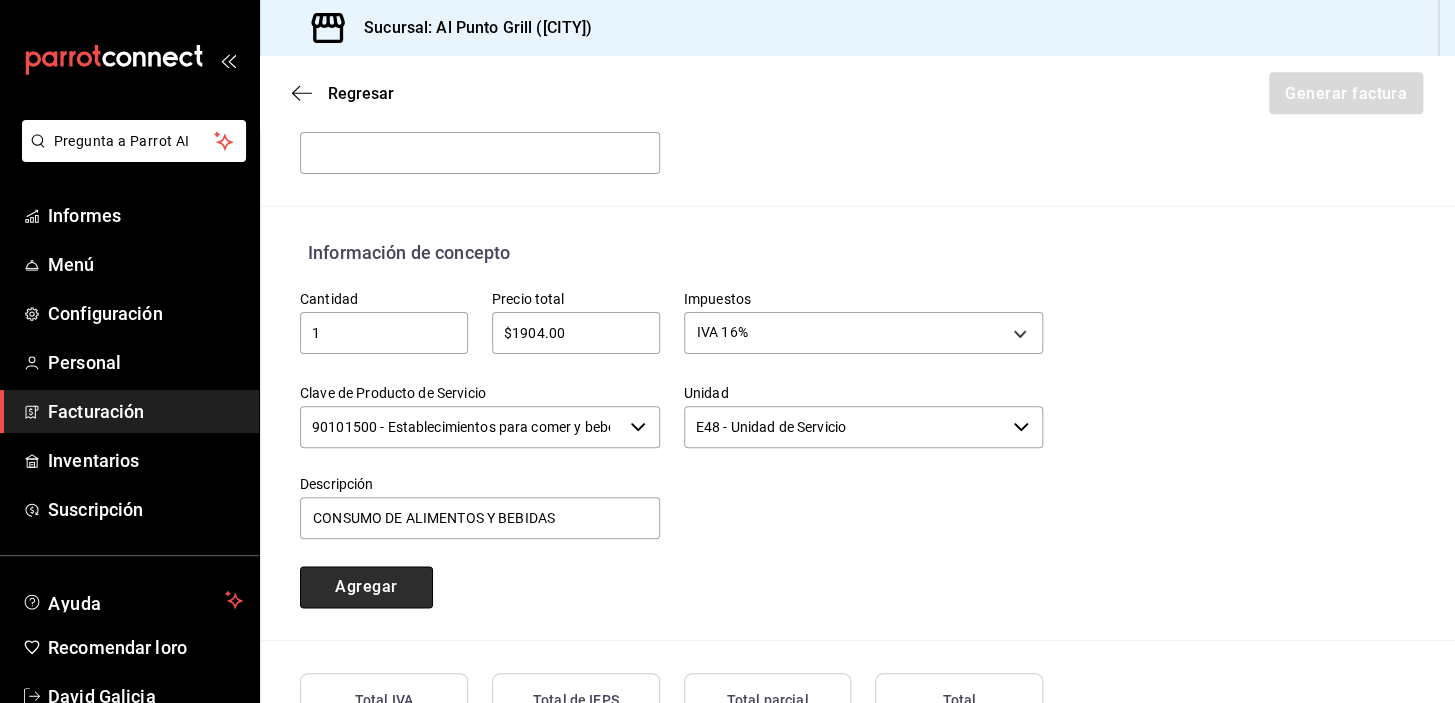 click on "Agregar" at bounding box center [366, 586] 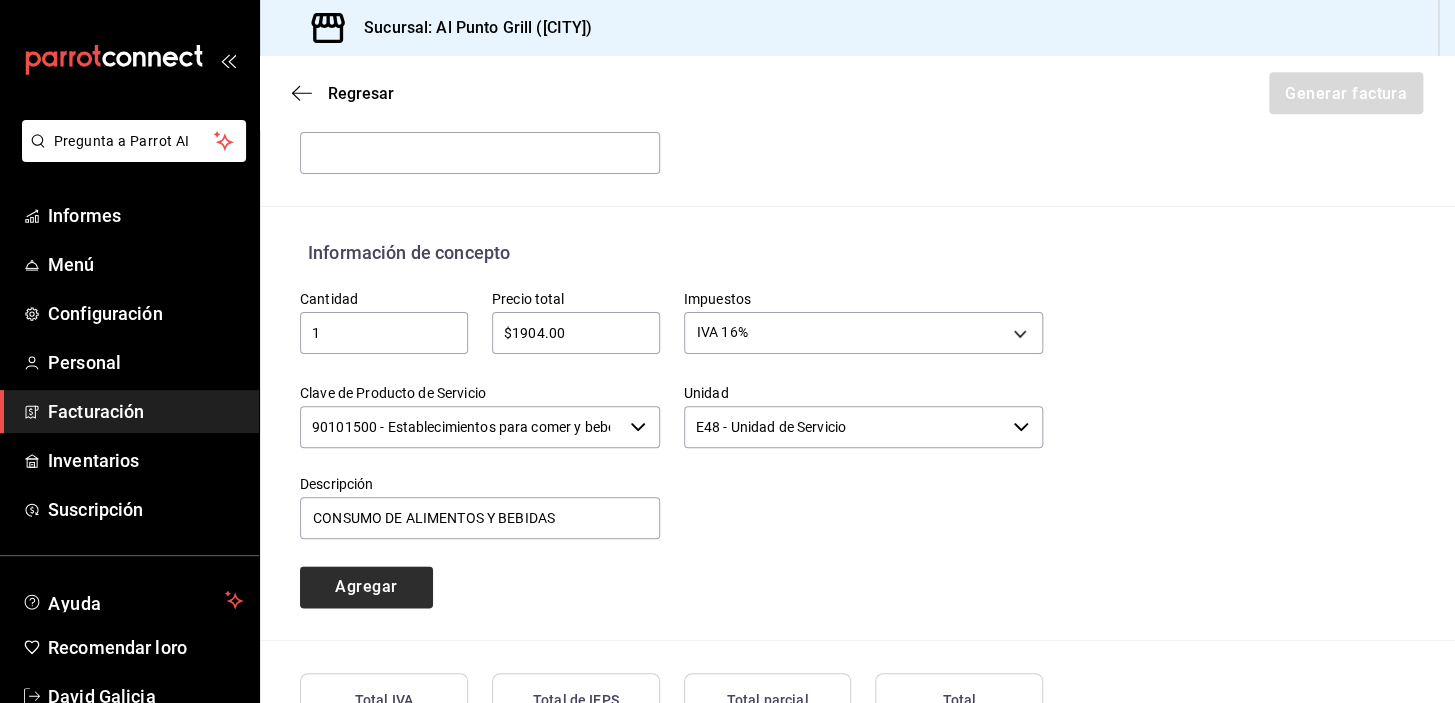 type 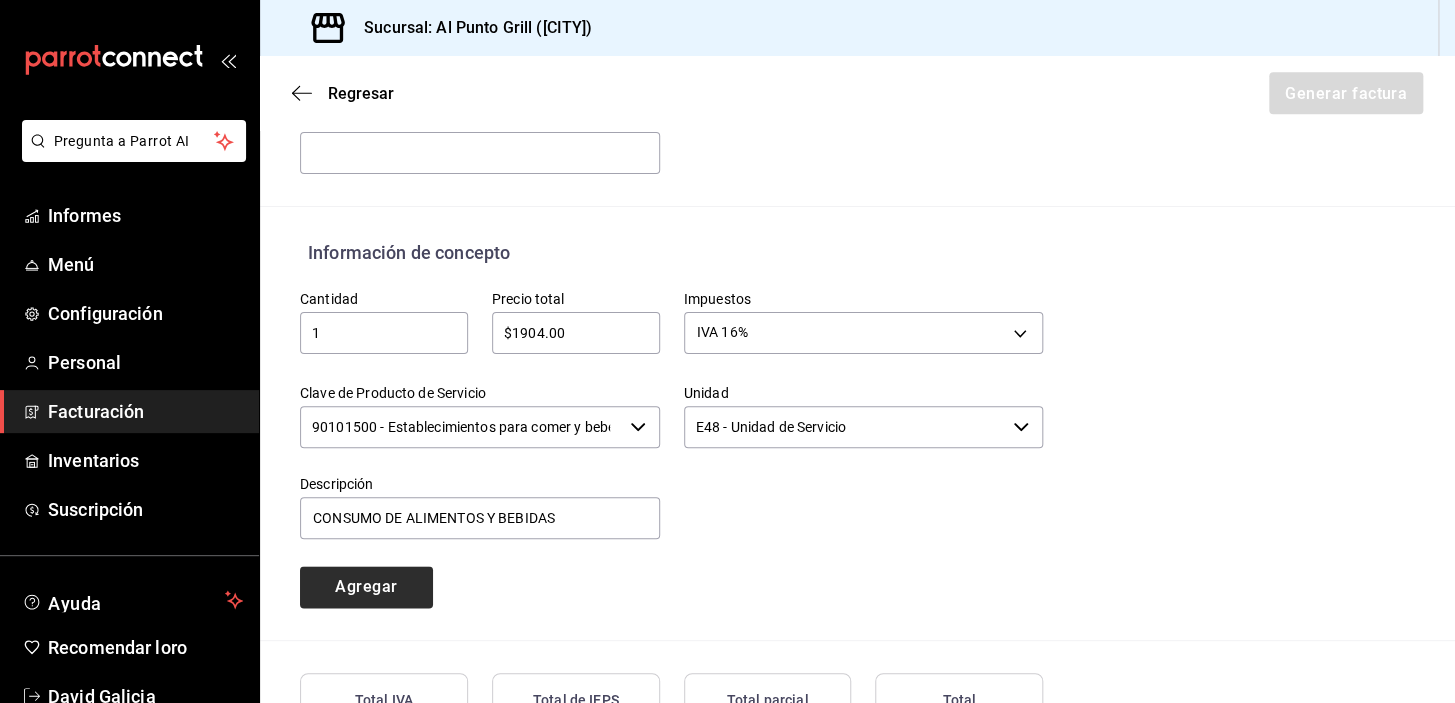 type 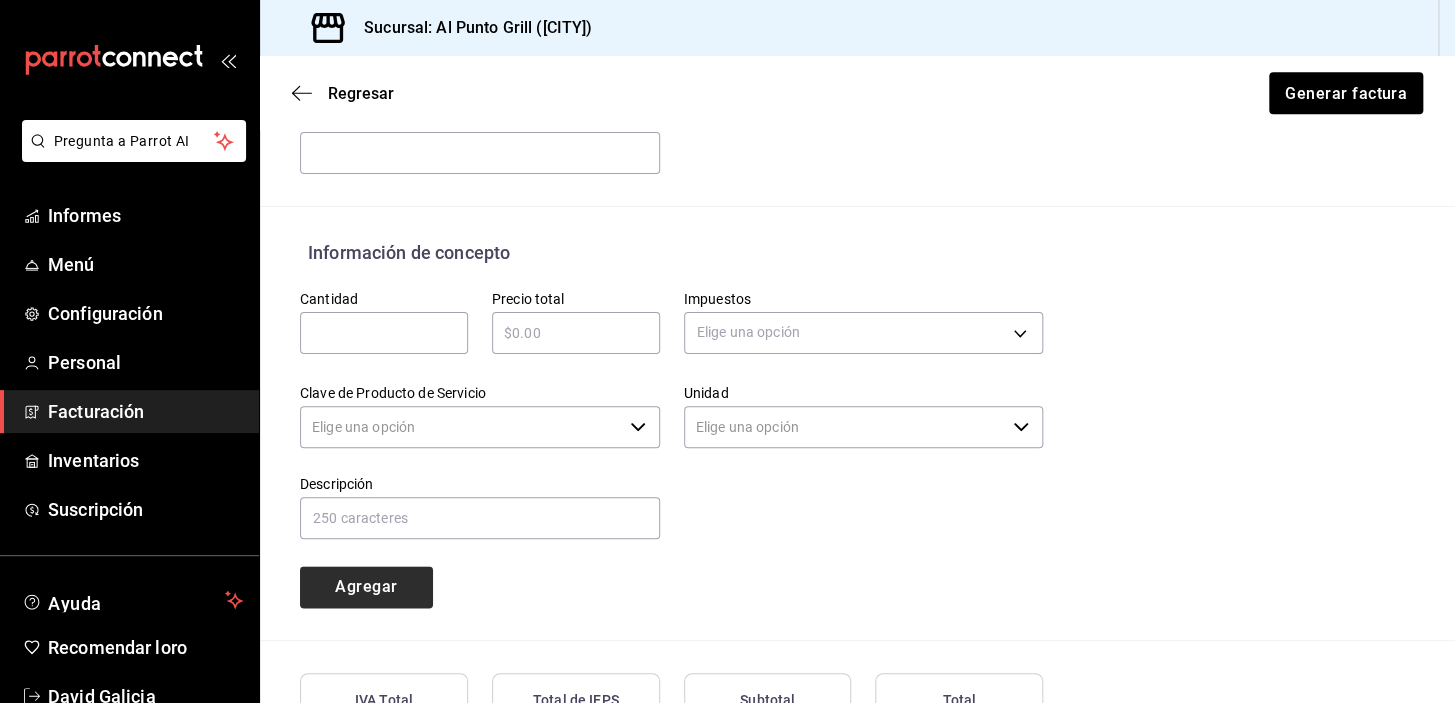 type on "90101500 - Establecimientos para comer y beber" 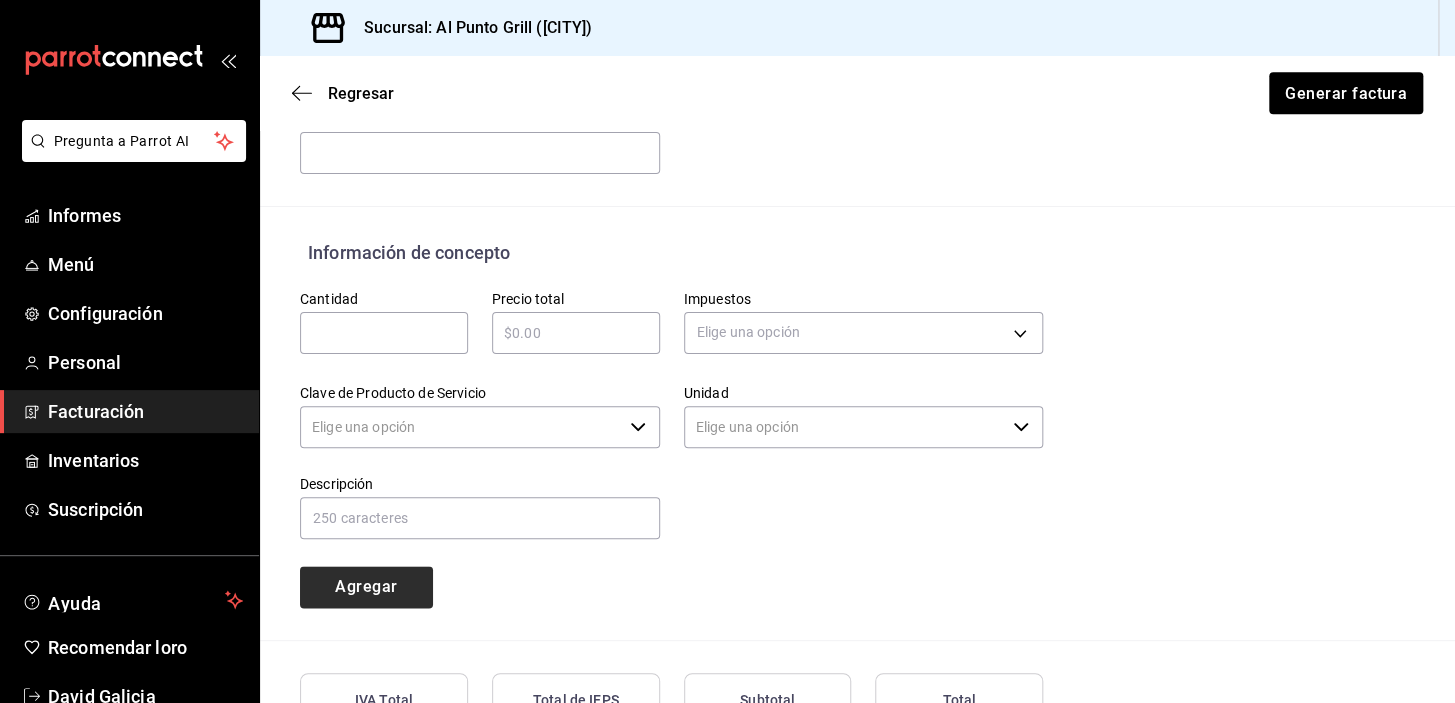 type on "E48 - Unidad de Servicio" 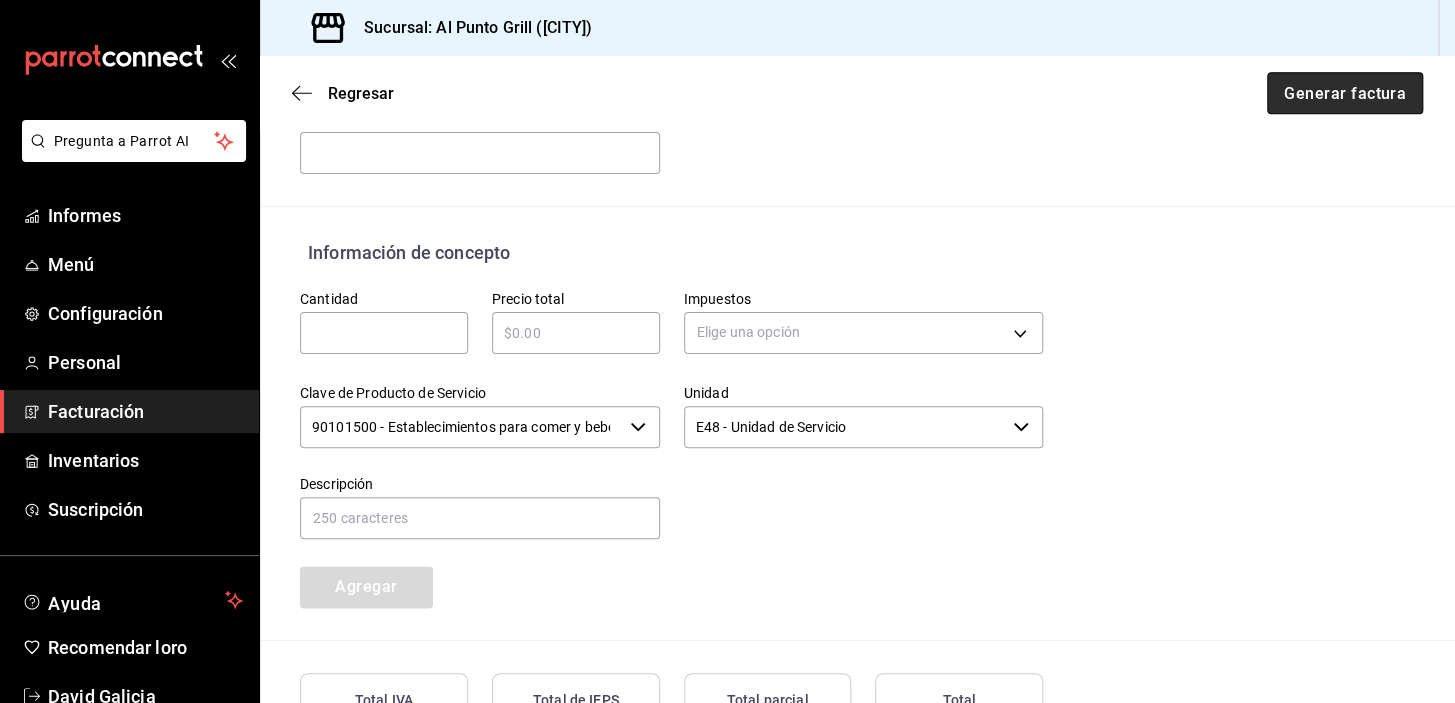 click on "Generar factura" at bounding box center [1345, 92] 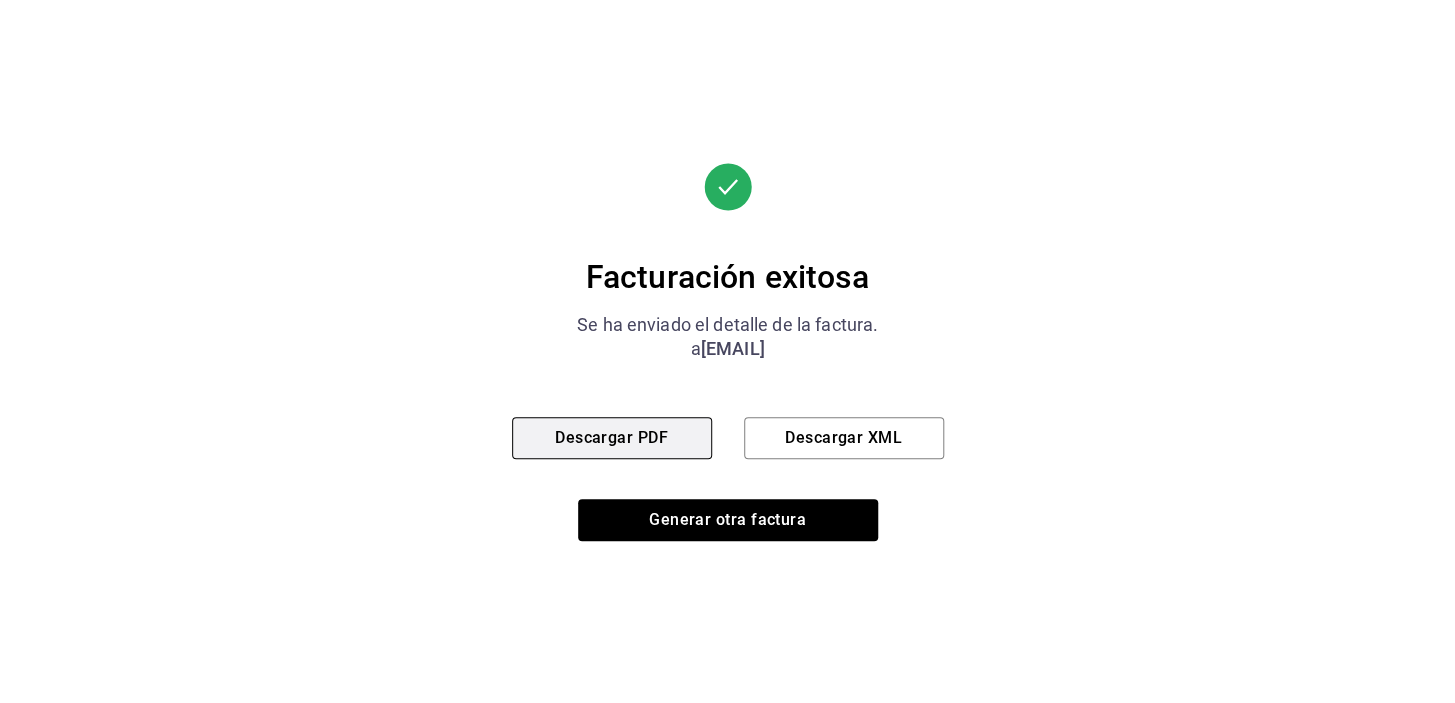 click on "Descargar PDF" at bounding box center (611, 437) 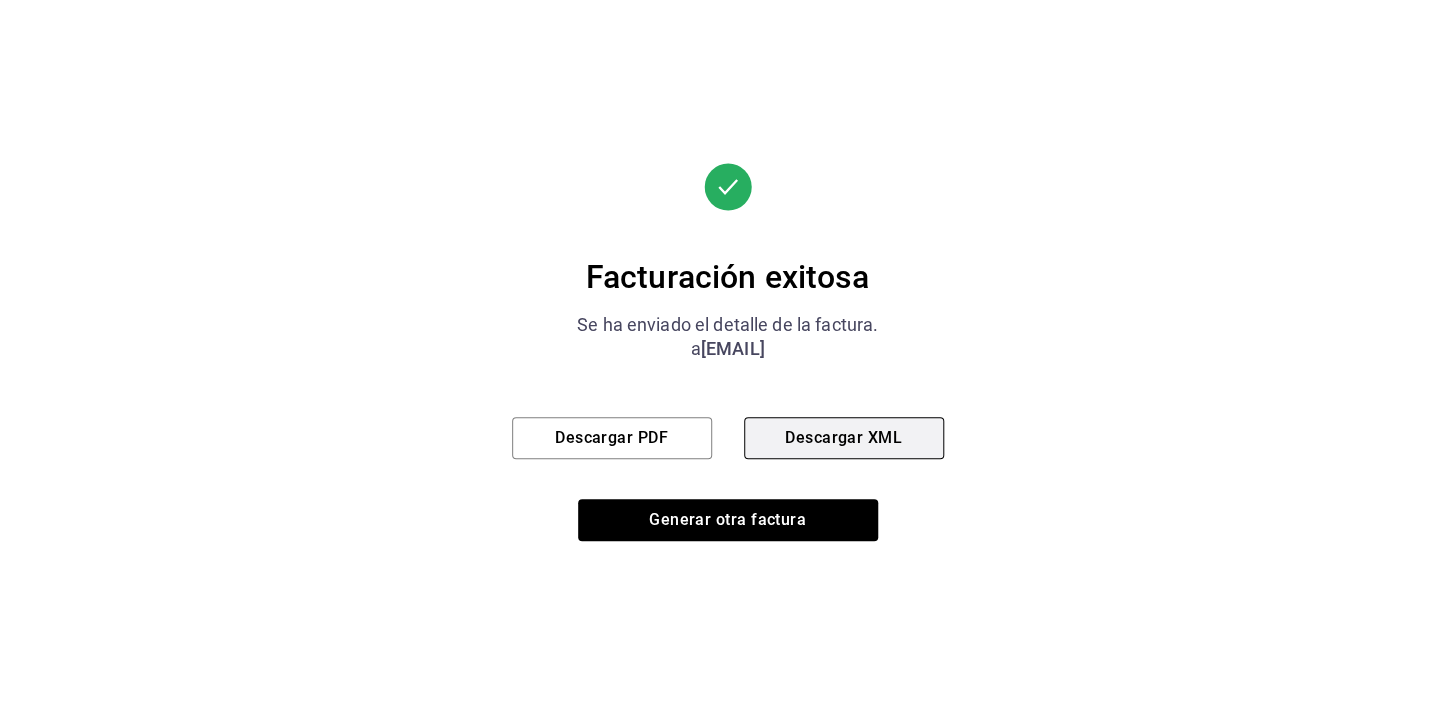 click on "Descargar XML" at bounding box center [844, 438] 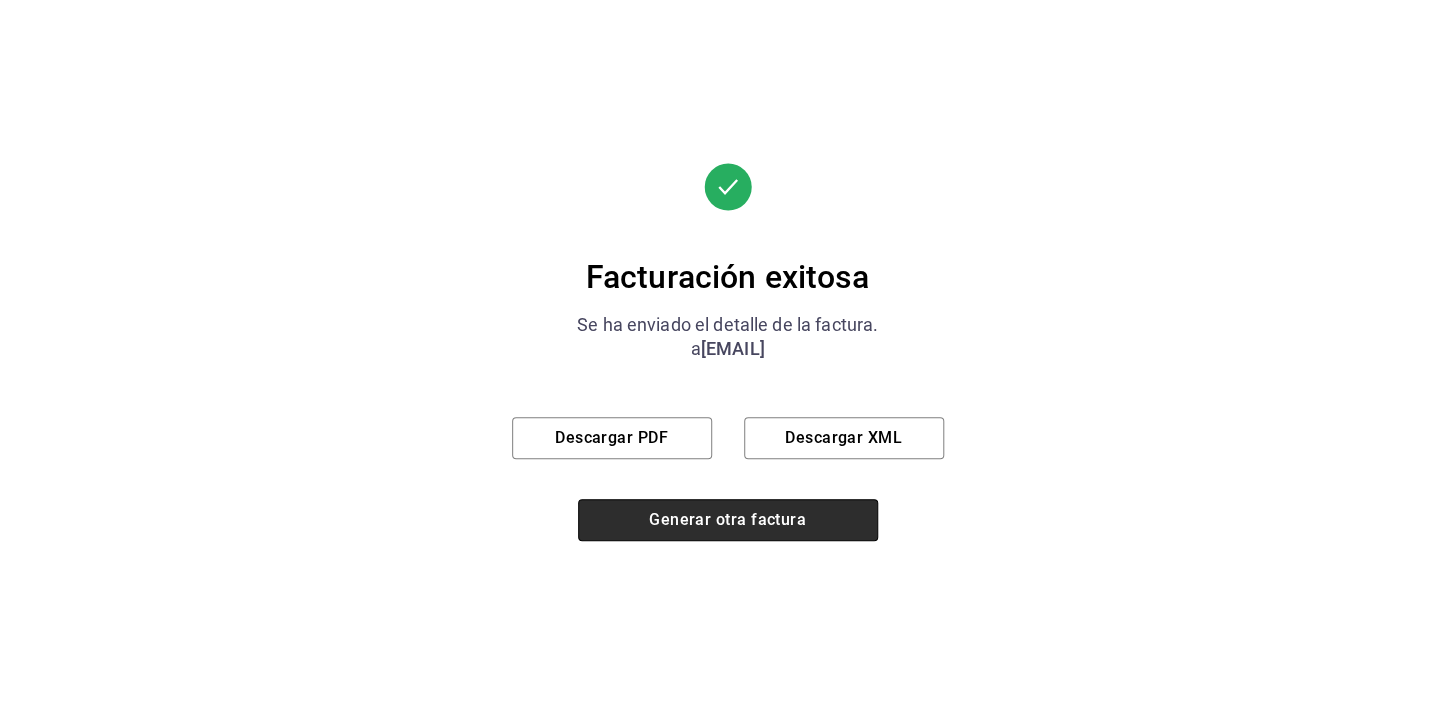 click on "Generar otra factura" at bounding box center [728, 520] 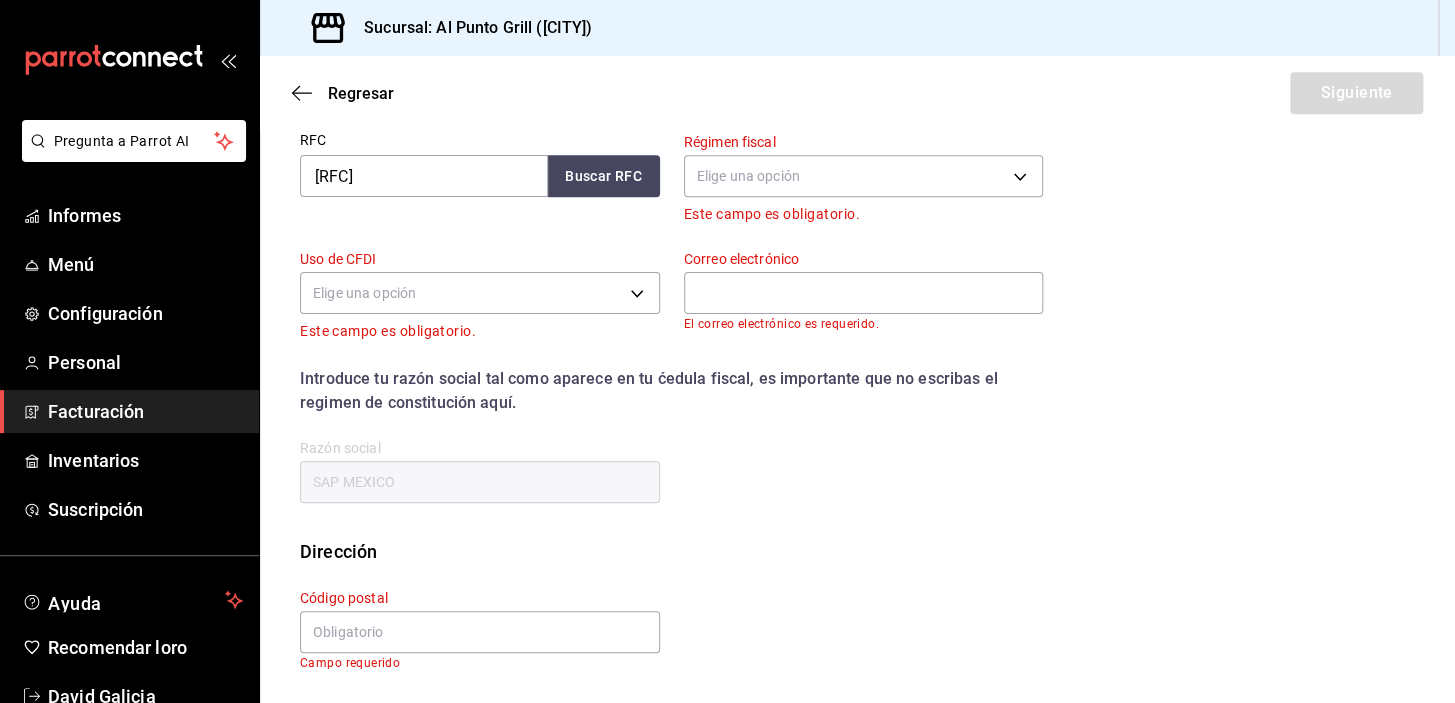 scroll, scrollTop: 254, scrollLeft: 0, axis: vertical 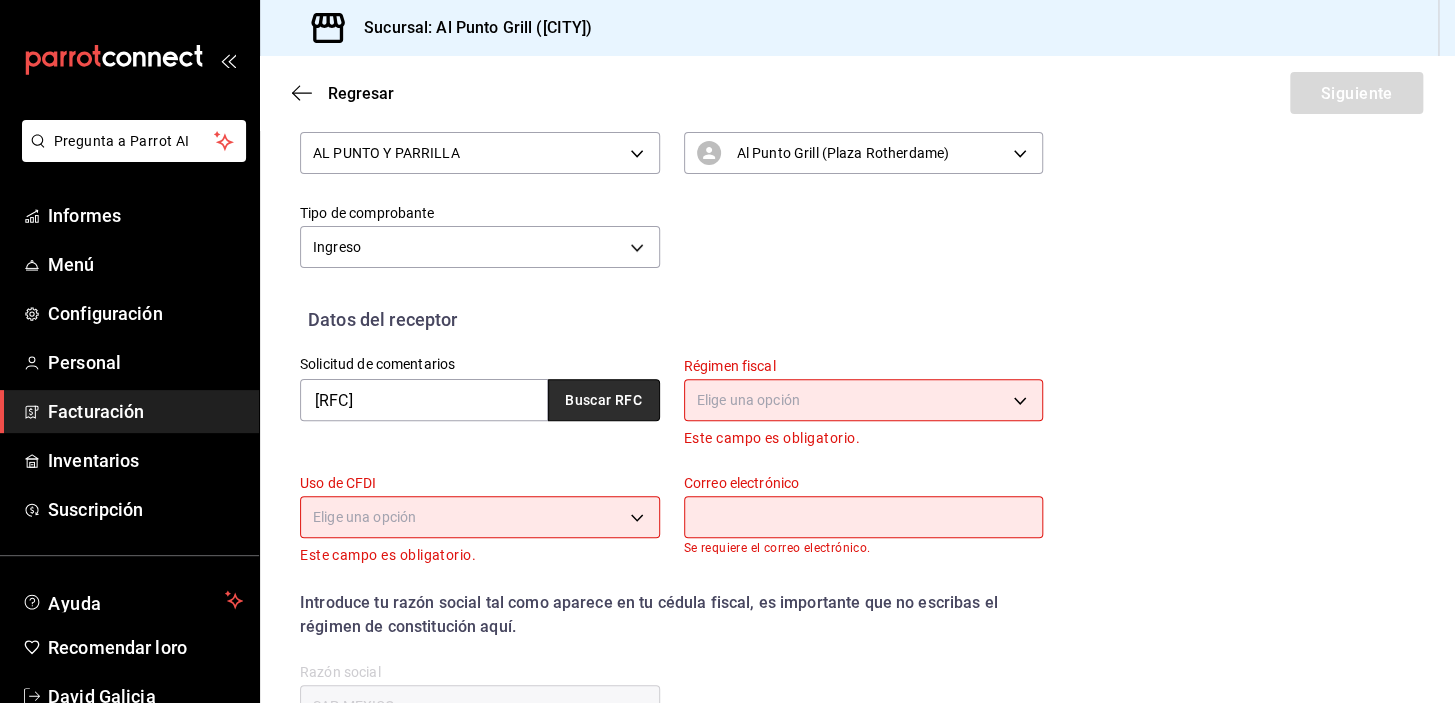 click on "Buscar RFC" at bounding box center [603, 401] 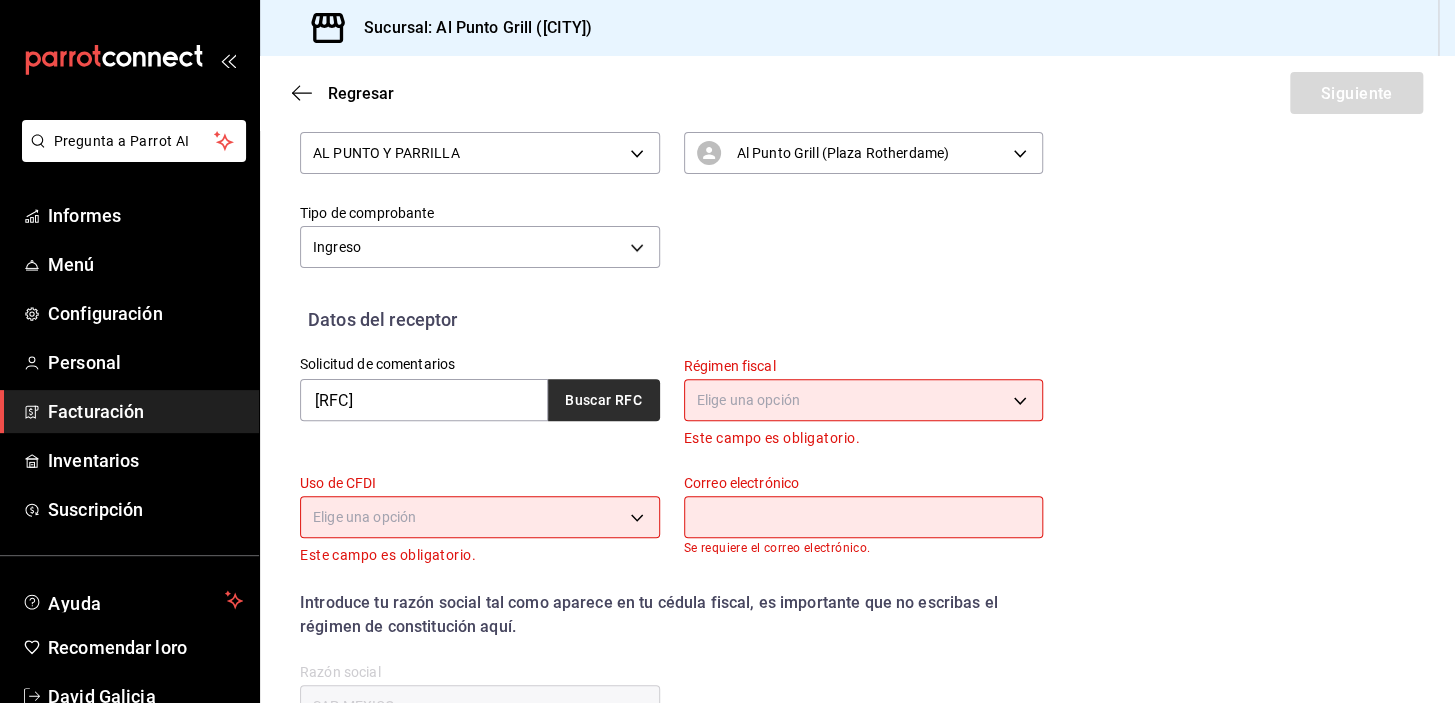 type on "[EMAIL]" 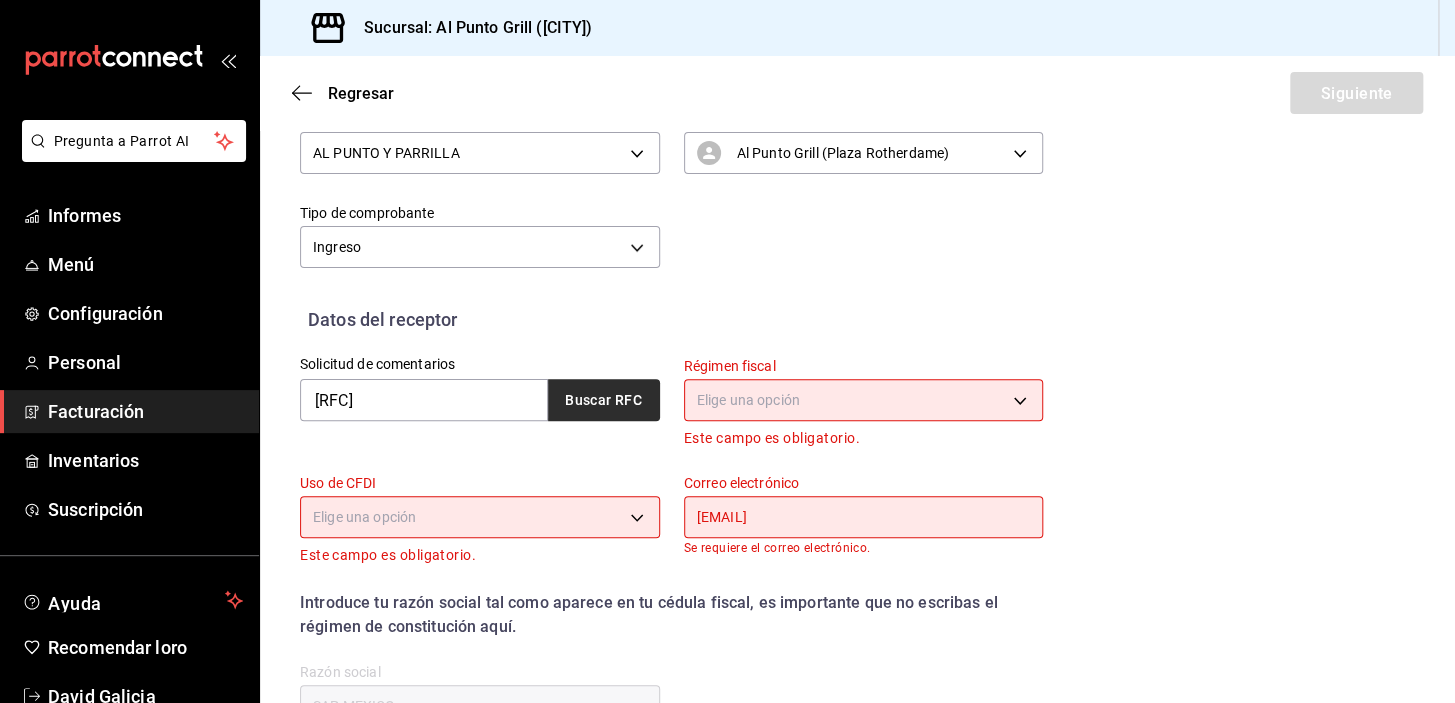 type on "601" 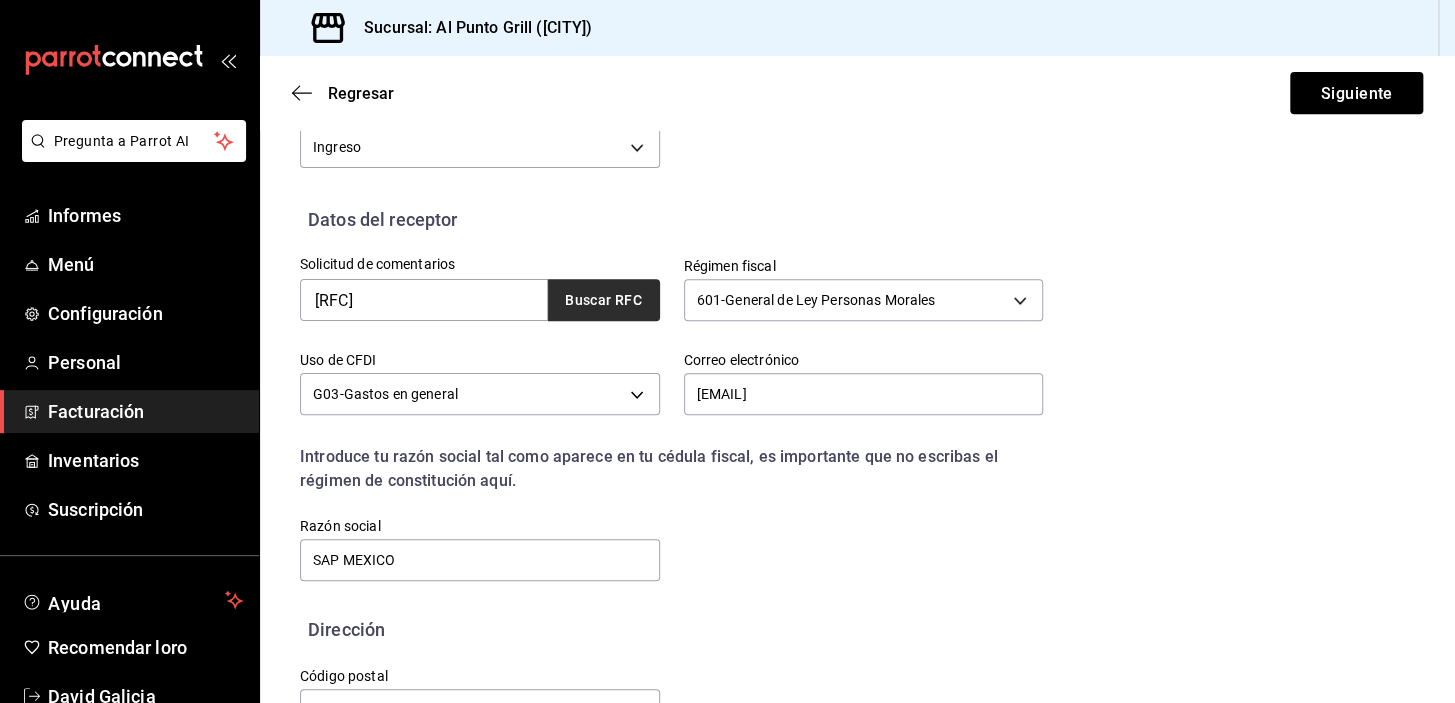 scroll, scrollTop: 417, scrollLeft: 0, axis: vertical 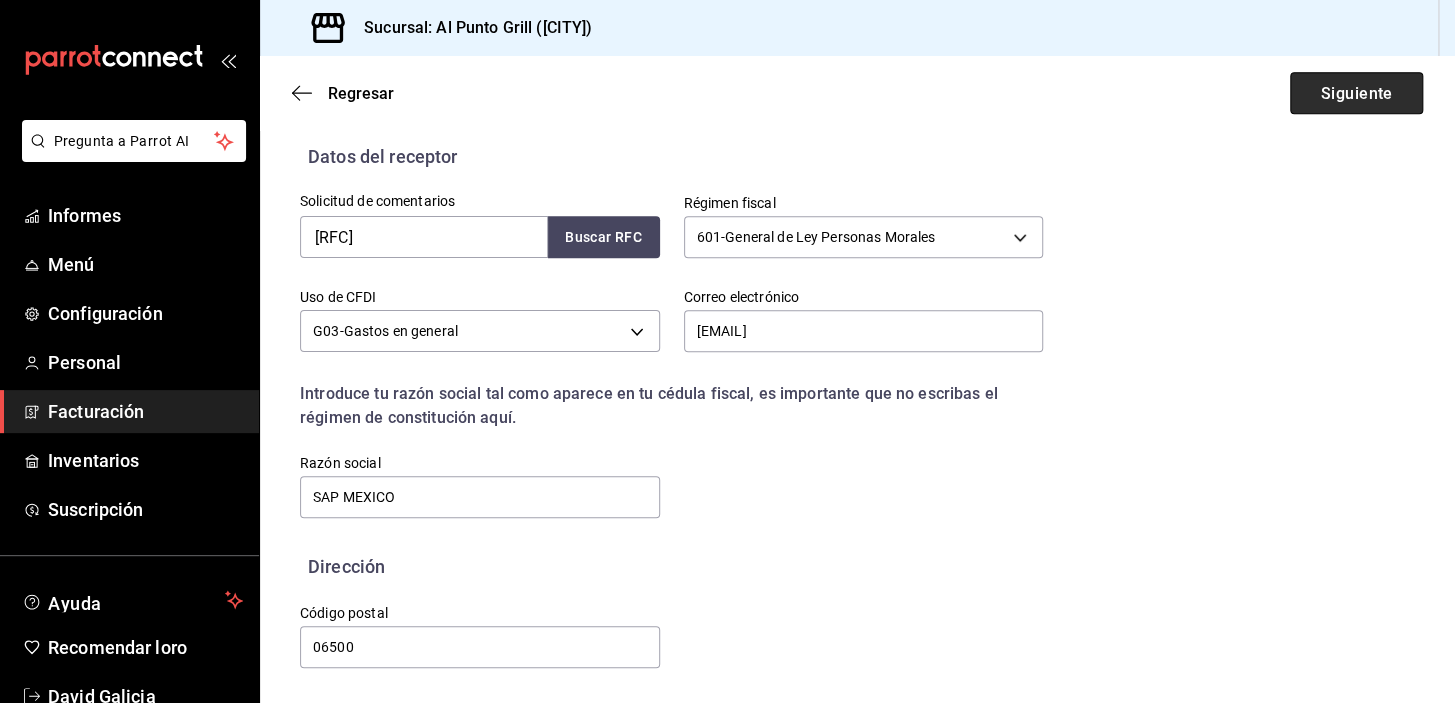 click on "Siguiente" at bounding box center [1356, 92] 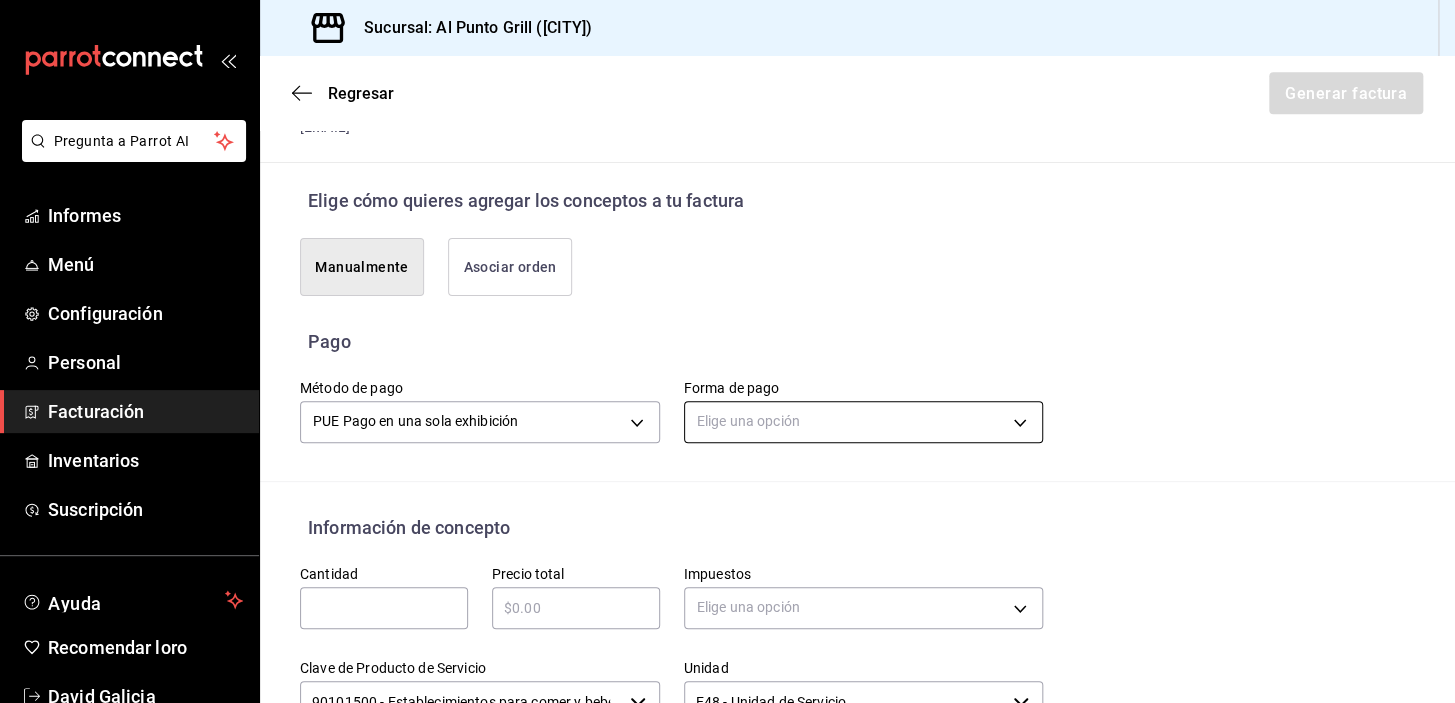 click on "Sucursal: Al Punto Grill ([CITY]) Regresar Generar factura Emisor Perfil fiscal AL PUNTO Y PARRILLA Tipo de comprobante Ingreso Receptor Nombre / Razón social SAP MÉXICO Receptor RFC [RFC] Régimen fiscal General de Ley Personas Morales Uso de CFDI G03: Gastos en general Correo electrónico [EMAIL] Elige cómo quieres agregar los conceptos a tu factura Manualmente Asociar orden Pago Método de pago PUE    Pago en una sola exhibición PUE Forma de pago Elige una opción Información de concepto Cantidad ​ Precio total ​ Impuestos Elige una opción Clave de Producto de Servicio 90101500 - Establecimientos para comer y beber ​ Unidad E48 - Unidad de Servicio ​ Descripción Agregar Total IVA $0.00 Total de IEPS $0.00 Total parcial $0.00 Total $0.00 Orden Cantidad Clave Unidad Monto Impuesto Total parcial Total" at bounding box center [727, 351] 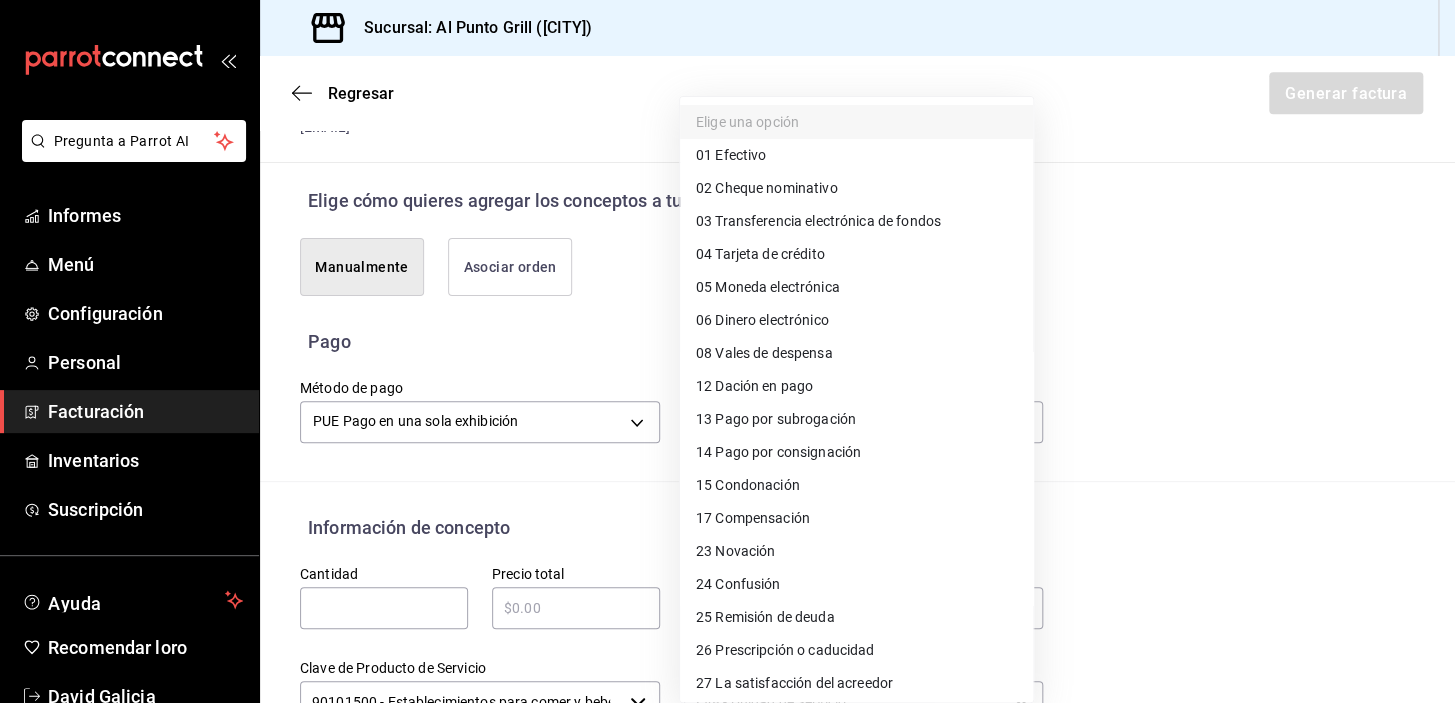 click on "Tarjeta de crédito" at bounding box center [769, 254] 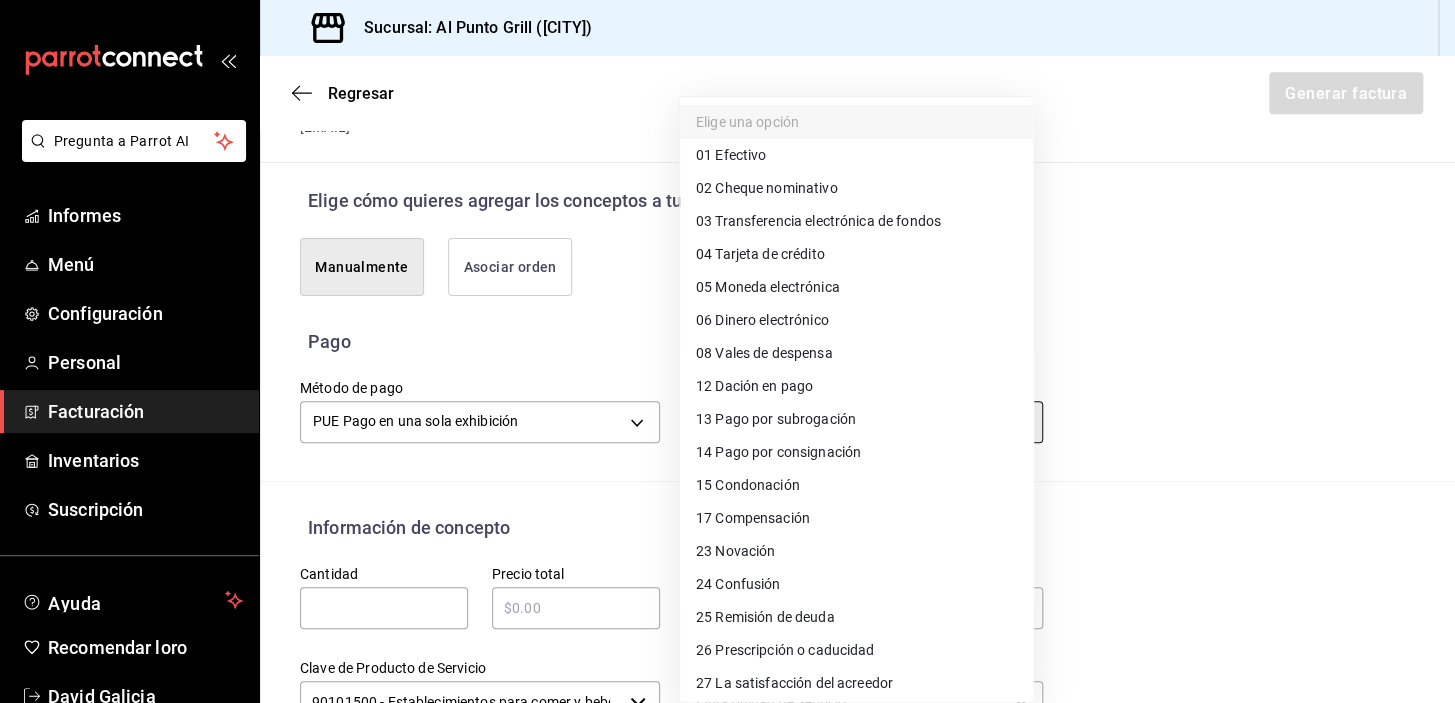 type on "04" 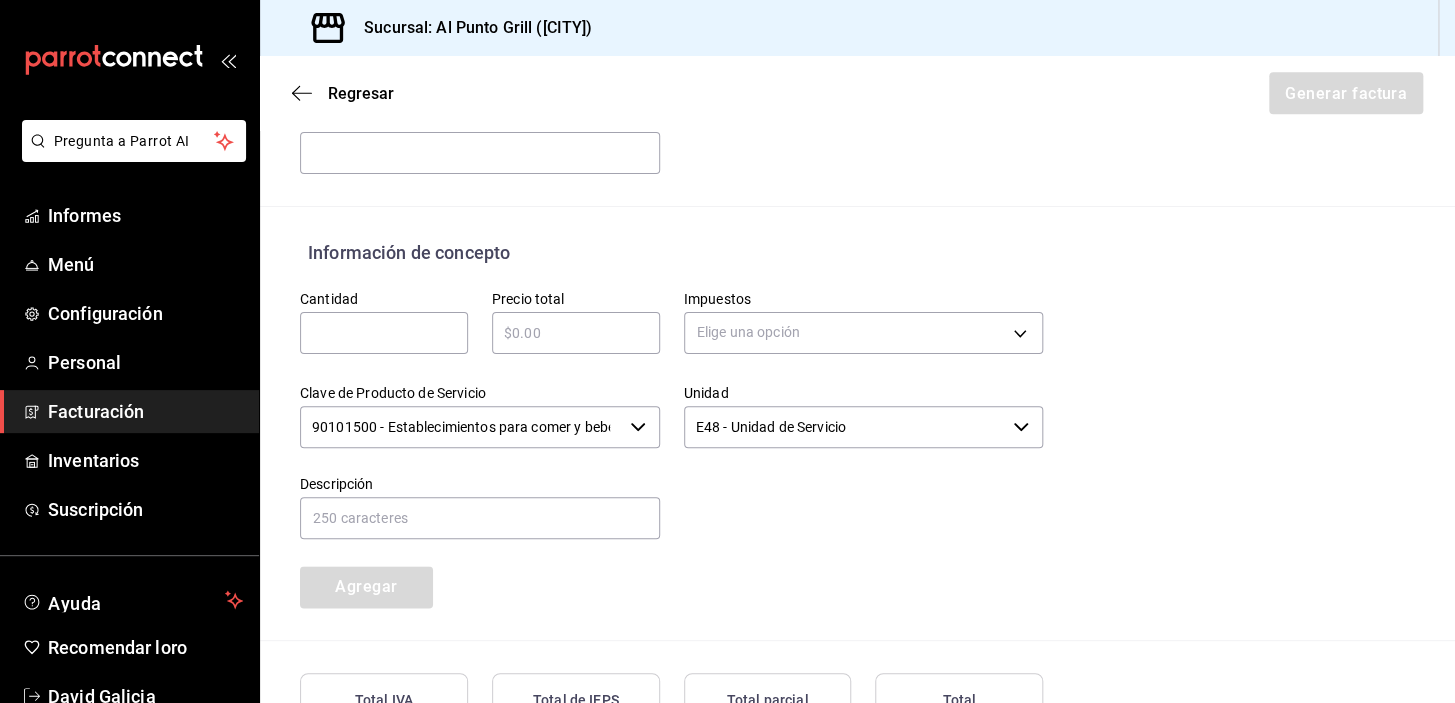 scroll, scrollTop: 599, scrollLeft: 0, axis: vertical 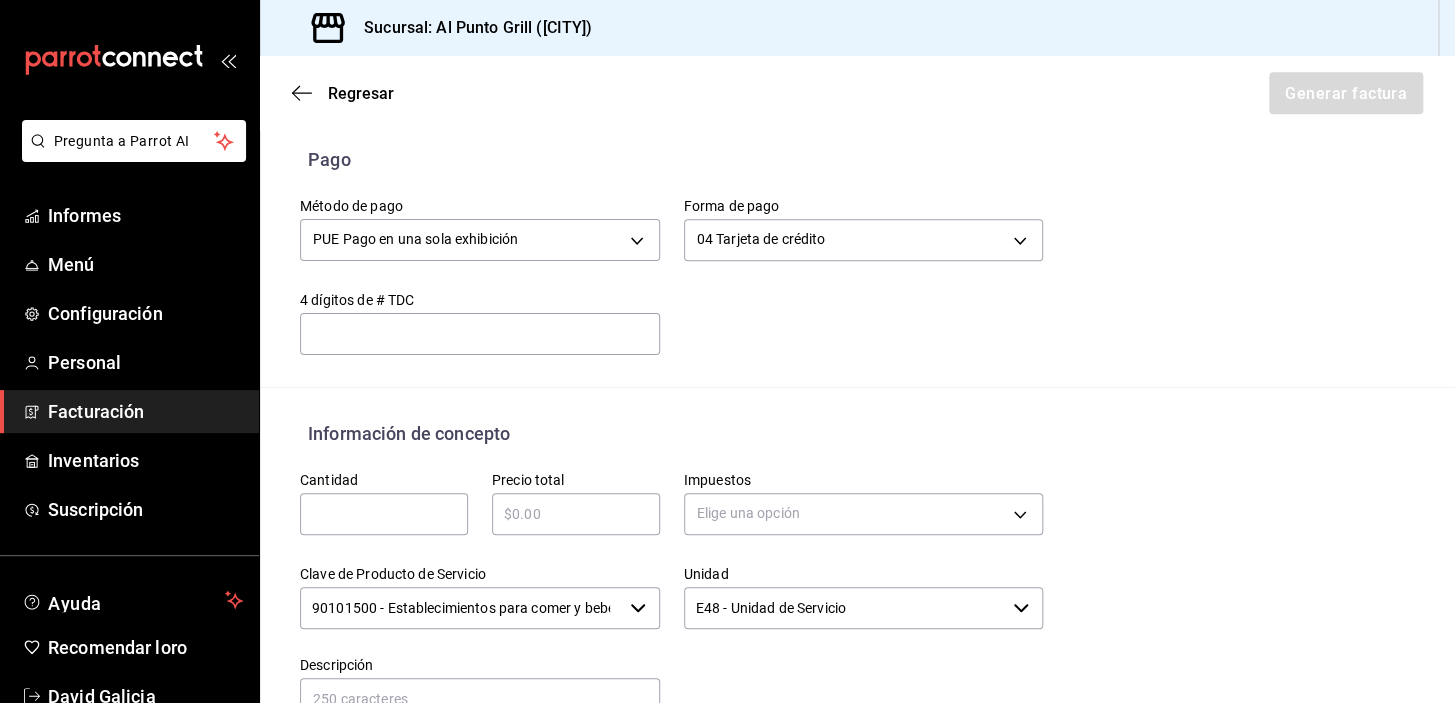 click at bounding box center (384, 514) 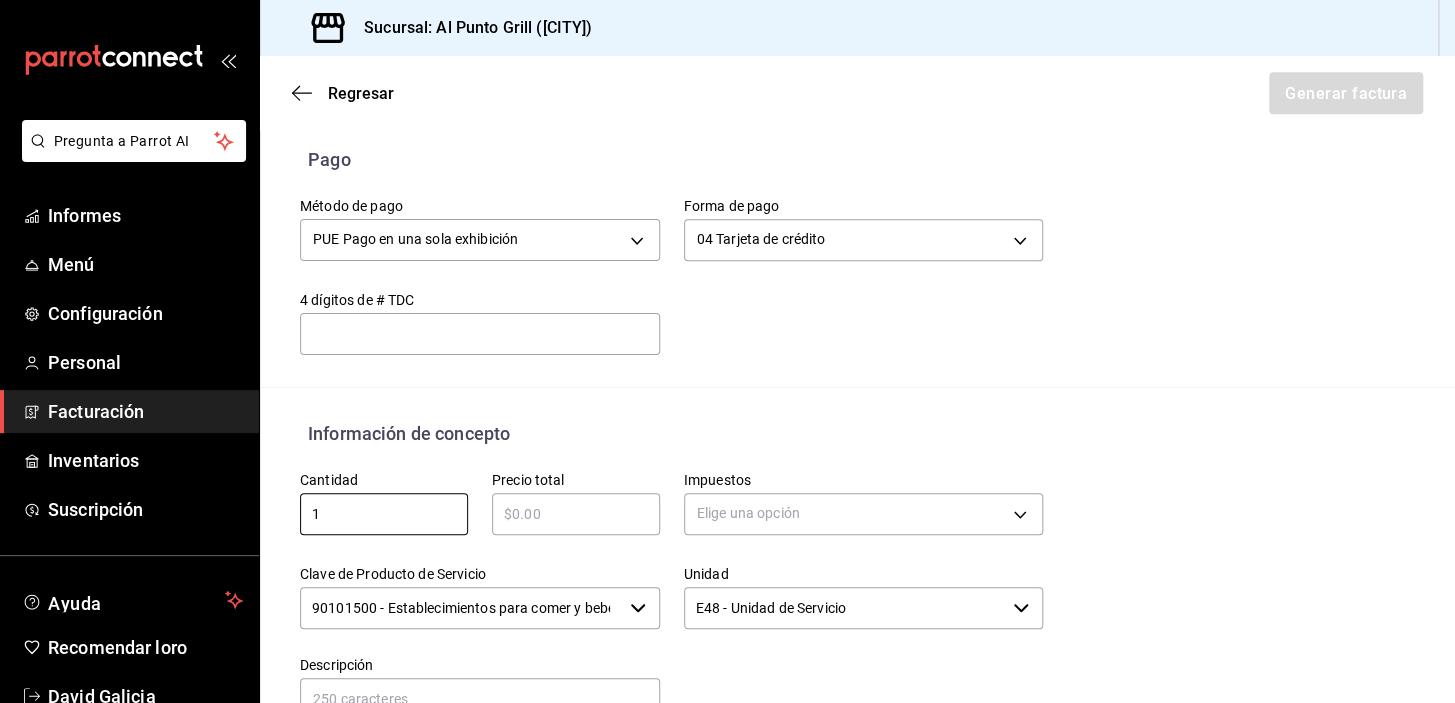 type on "1" 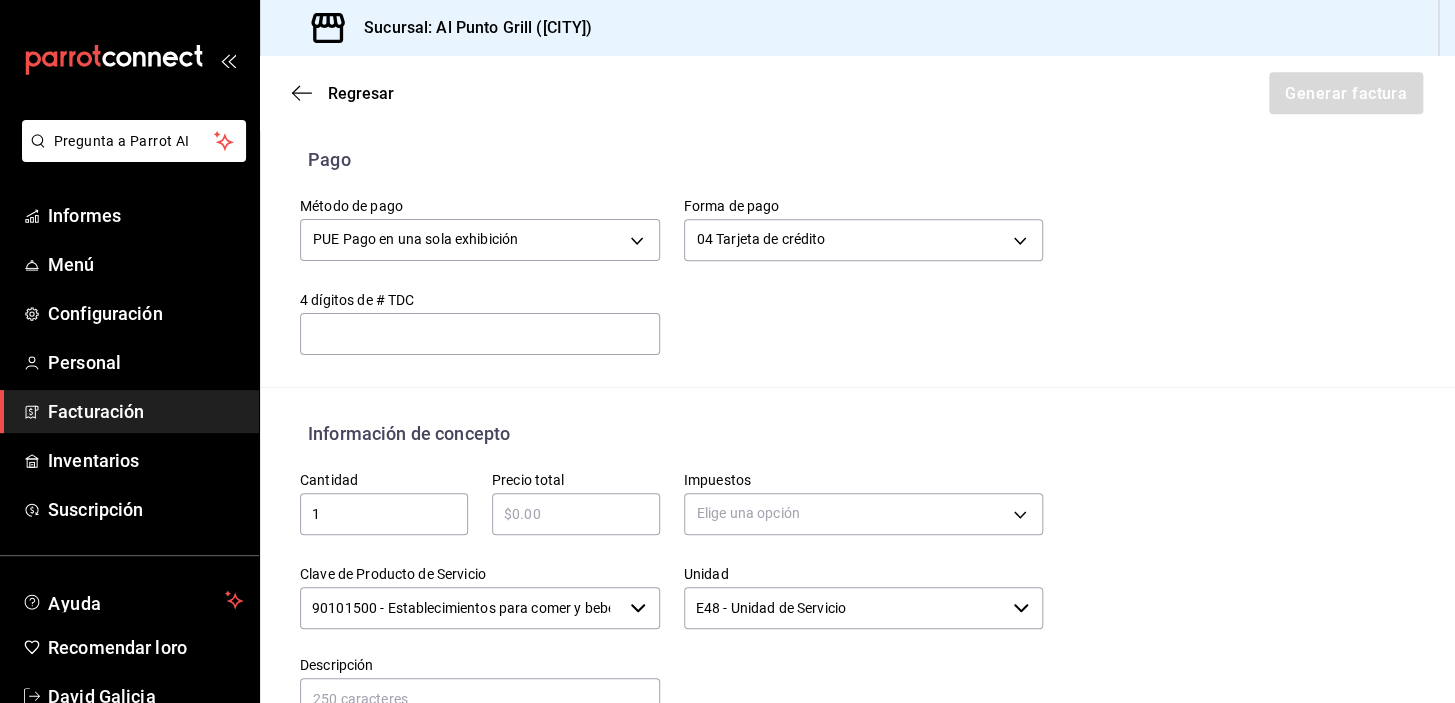click at bounding box center [576, 514] 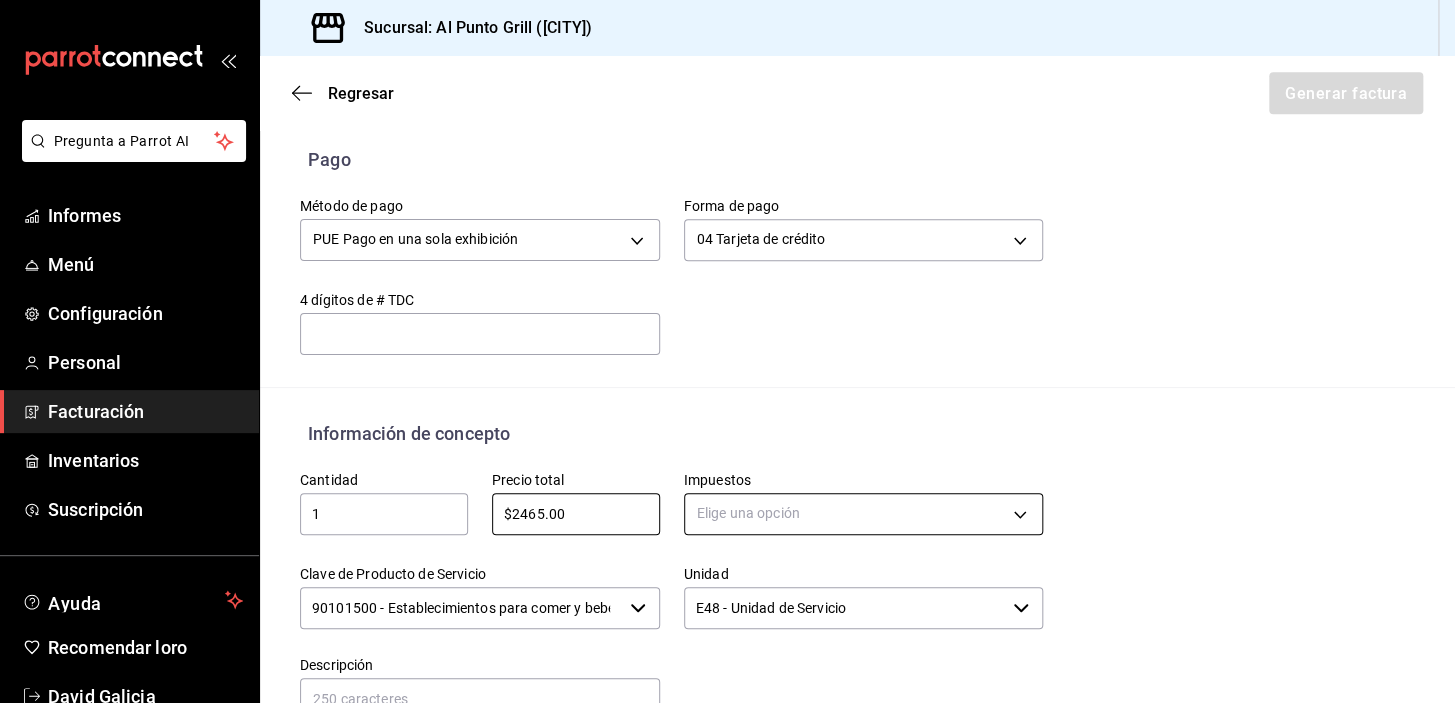 type on "$2465.00" 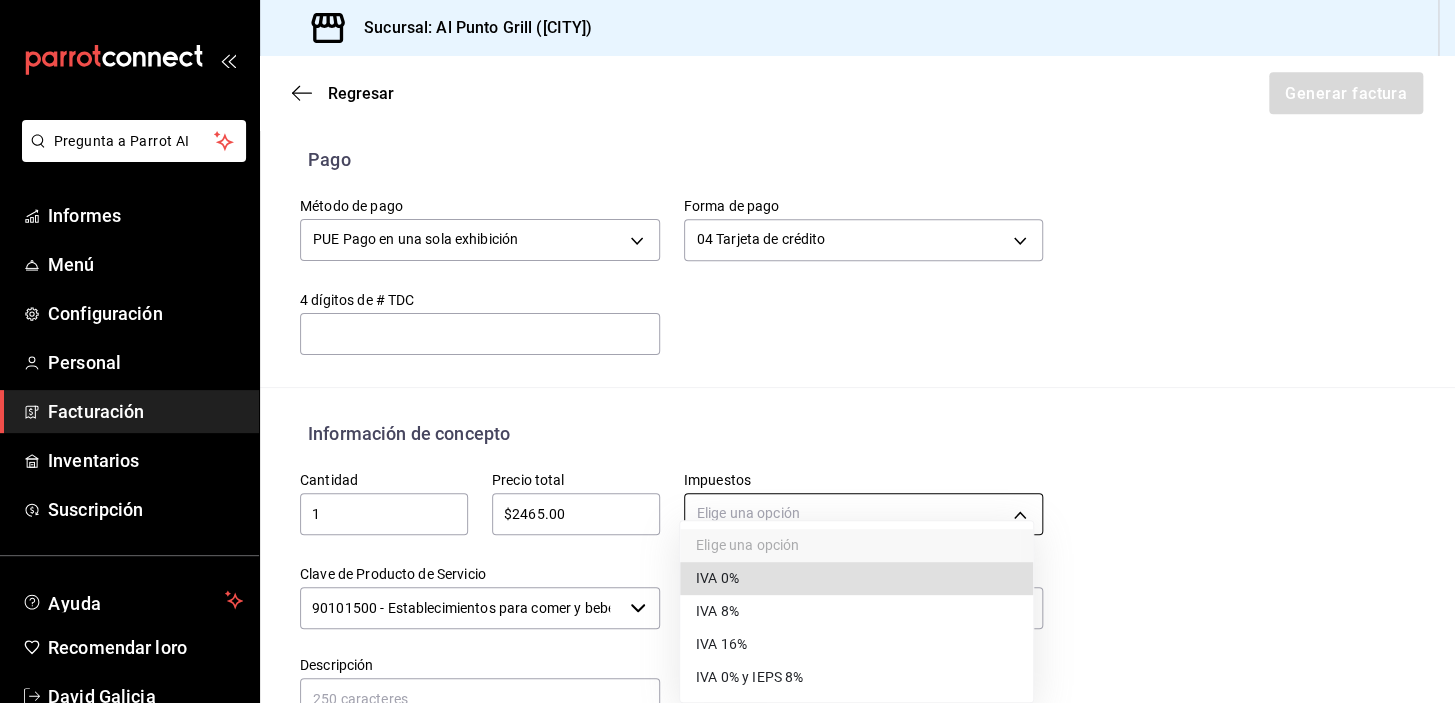 click on "Sucursal: Al Punto Grill ([CITY]) Regresar Generar factura Emisor Perfil fiscal AL PUNTO Y PARRILLA Tipo de comprobante Ingreso Receptor Nombre / Razón social SAP MÉXICO Receptor RFC [RFC] Régimen fiscal General de Ley Personas Morales Uso de CFDI G03: Gastos en general Correo electrónico [EMAIL] Elige cómo quieres agregar los conceptos a tu factura Manualmente Asociar orden Pago Método de pago PUE    Pago en una sola exhibición PUE Forma de pago 04    Tarjeta de crédito 04 4 dígitos de # TDC ​ Información de concepto Cantidad 1 ​ Precio total $2465.00 ​ Impuestos Elige una opción Clave de Producto de Servicio 90101500 - Establecimientos para comer y beber ​ Unidad E48 - Unidad de Servicio ​ Descripción Agregar Total IVA $0.00 Total de IEPS $0.00 Total parcial $0.00 Total $0.00 Orden Cantidad" at bounding box center (727, 351) 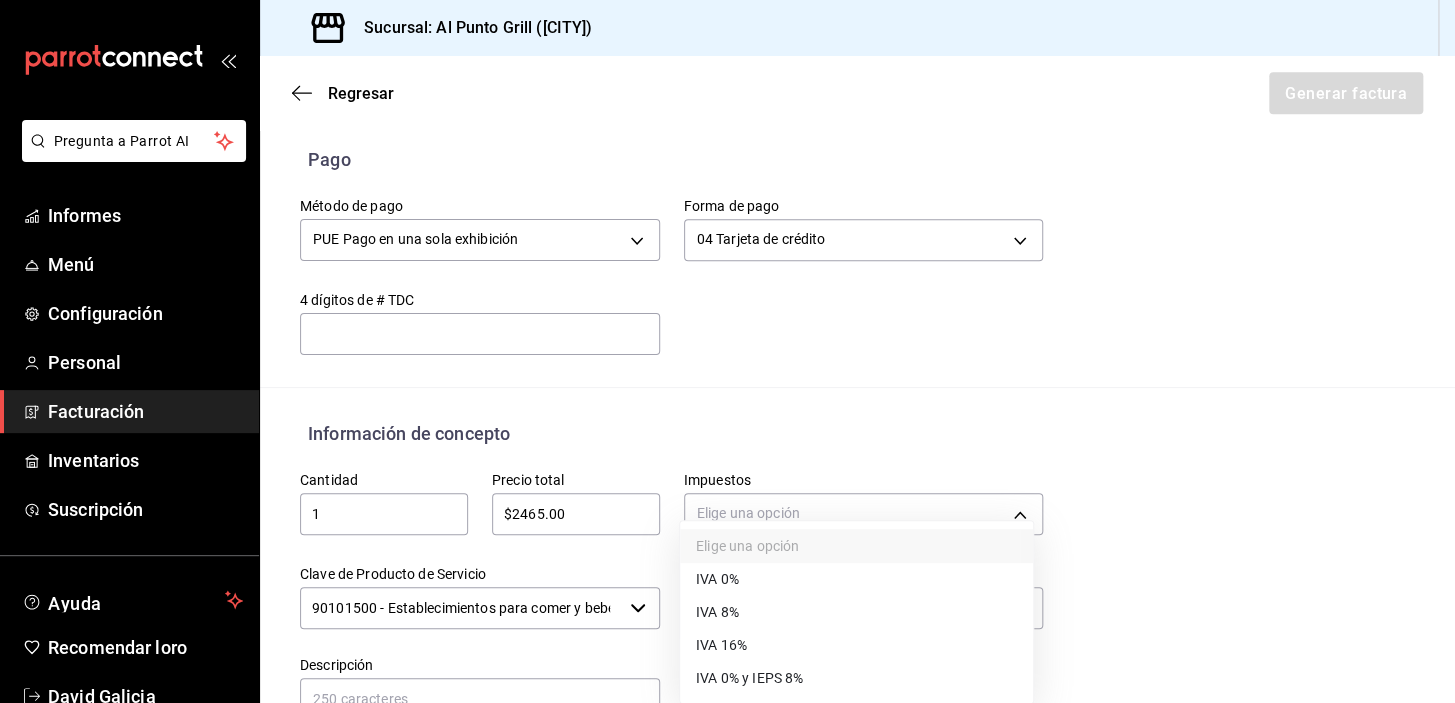 click on "IVA 16%" at bounding box center [721, 645] 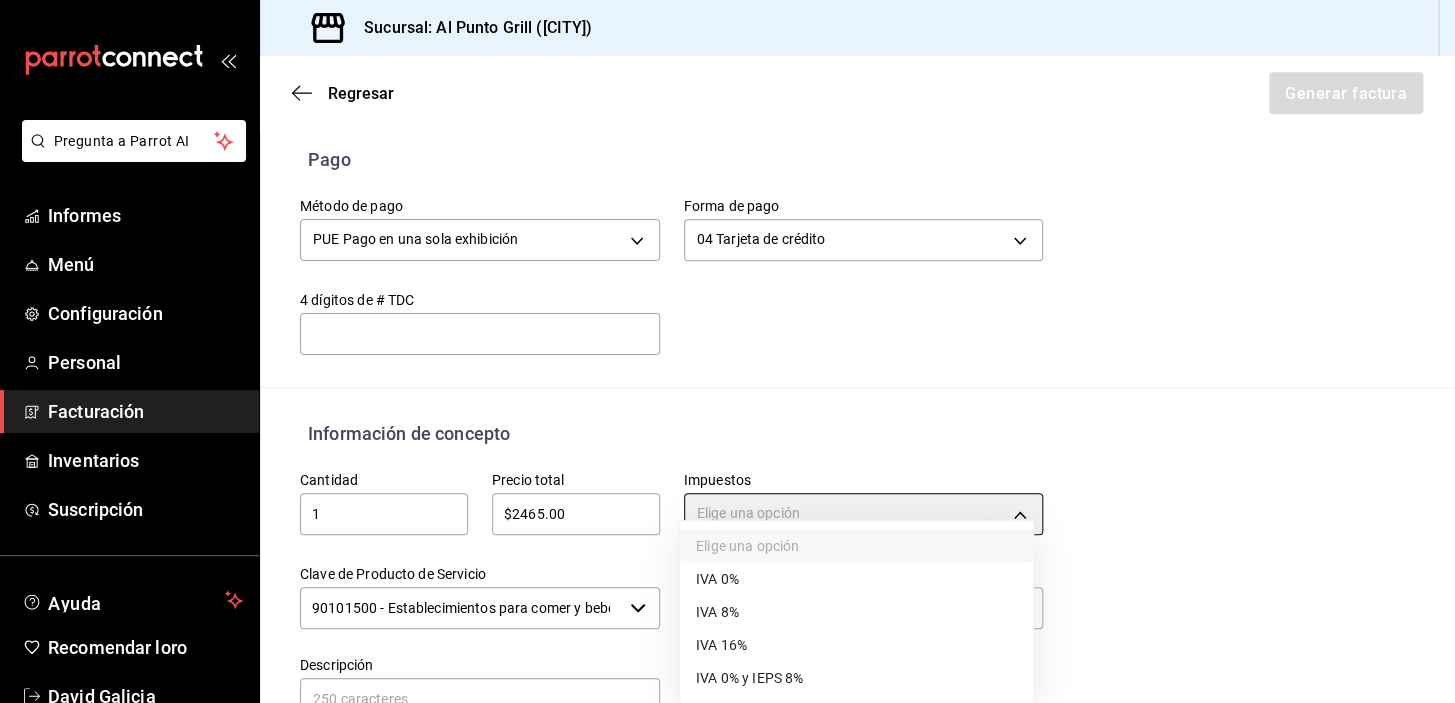 type on "IVA_16" 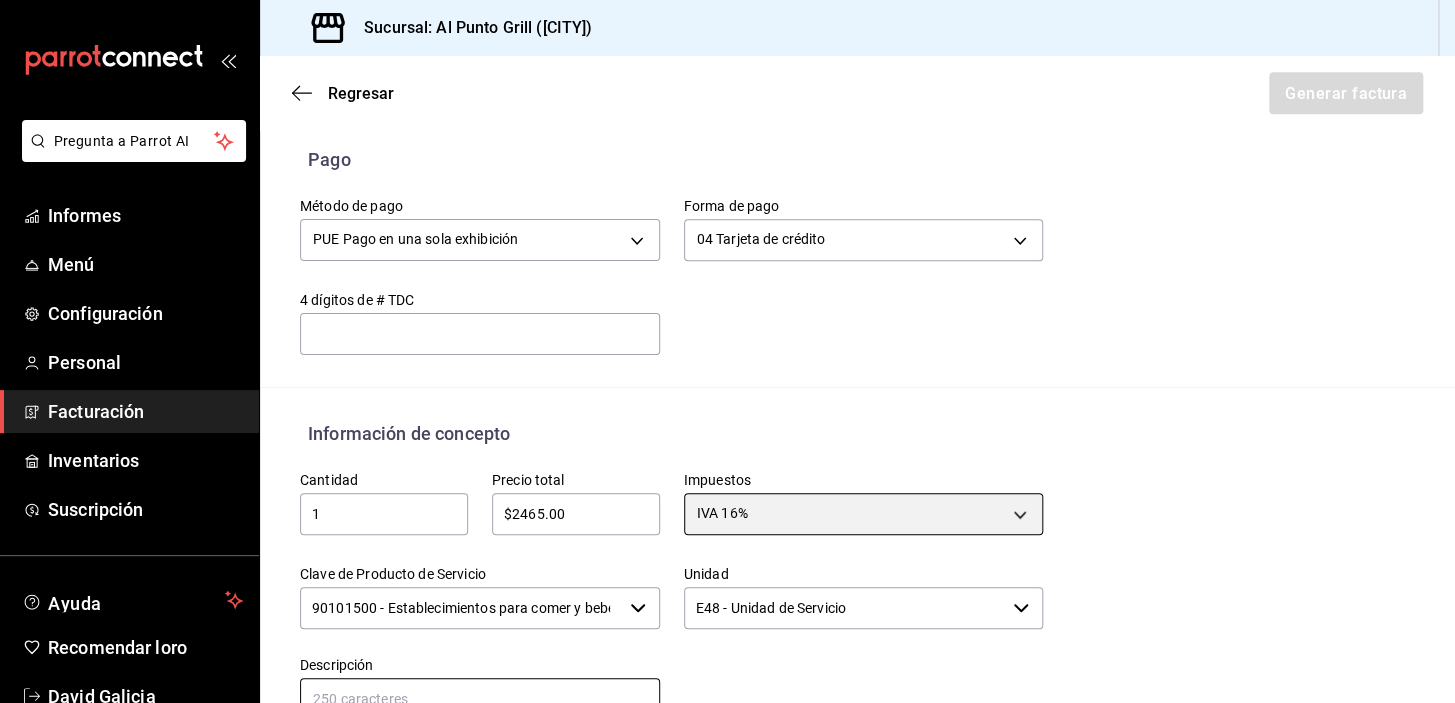 scroll, scrollTop: 780, scrollLeft: 0, axis: vertical 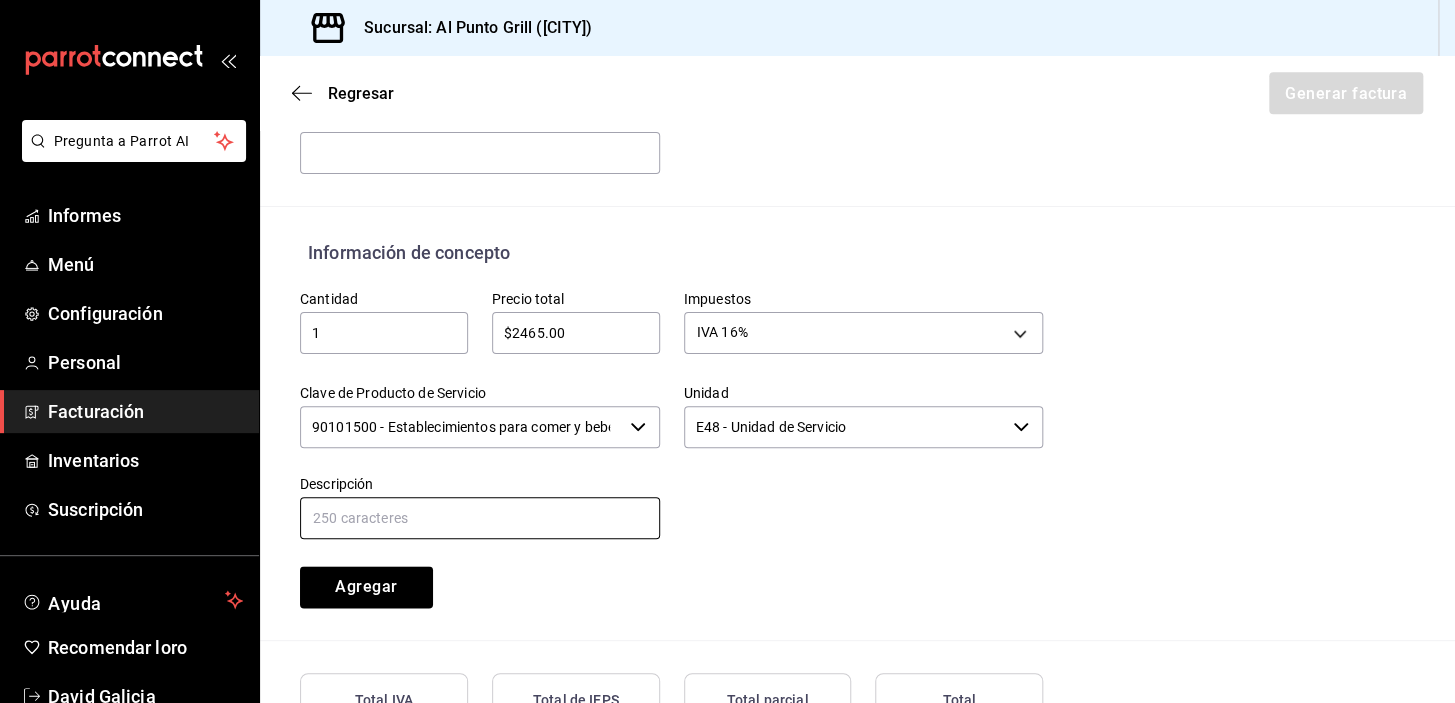 click at bounding box center (480, 518) 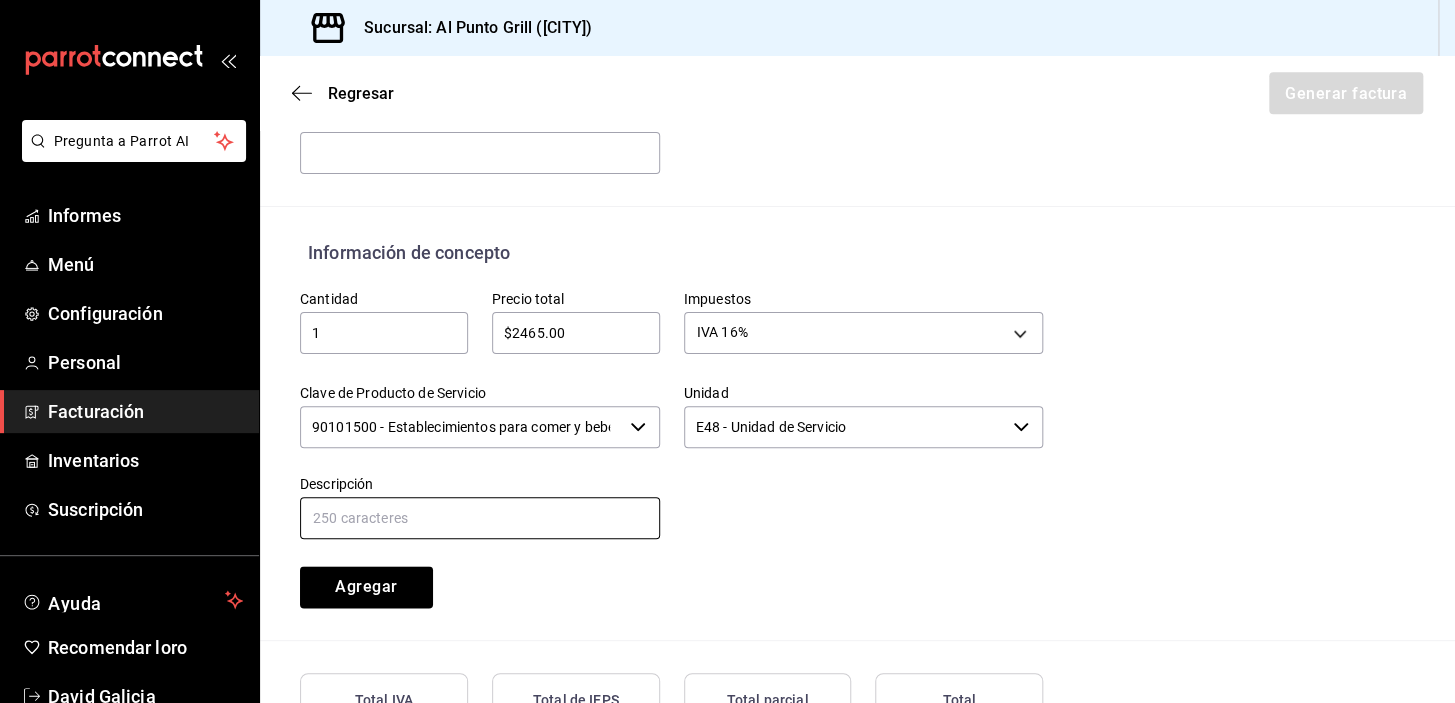 type on "CONSUMO DE ALIMENTOS Y BEBIDAS" 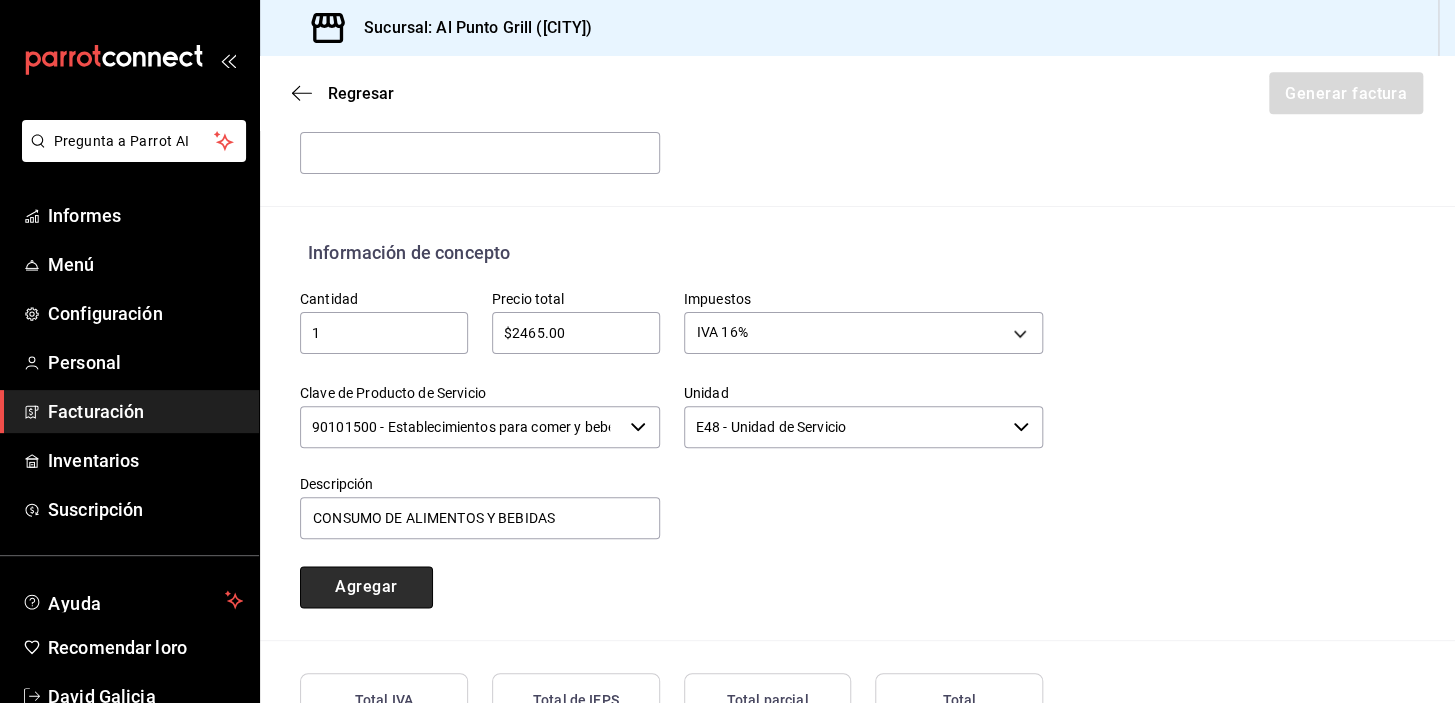 click on "Agregar" at bounding box center (366, 586) 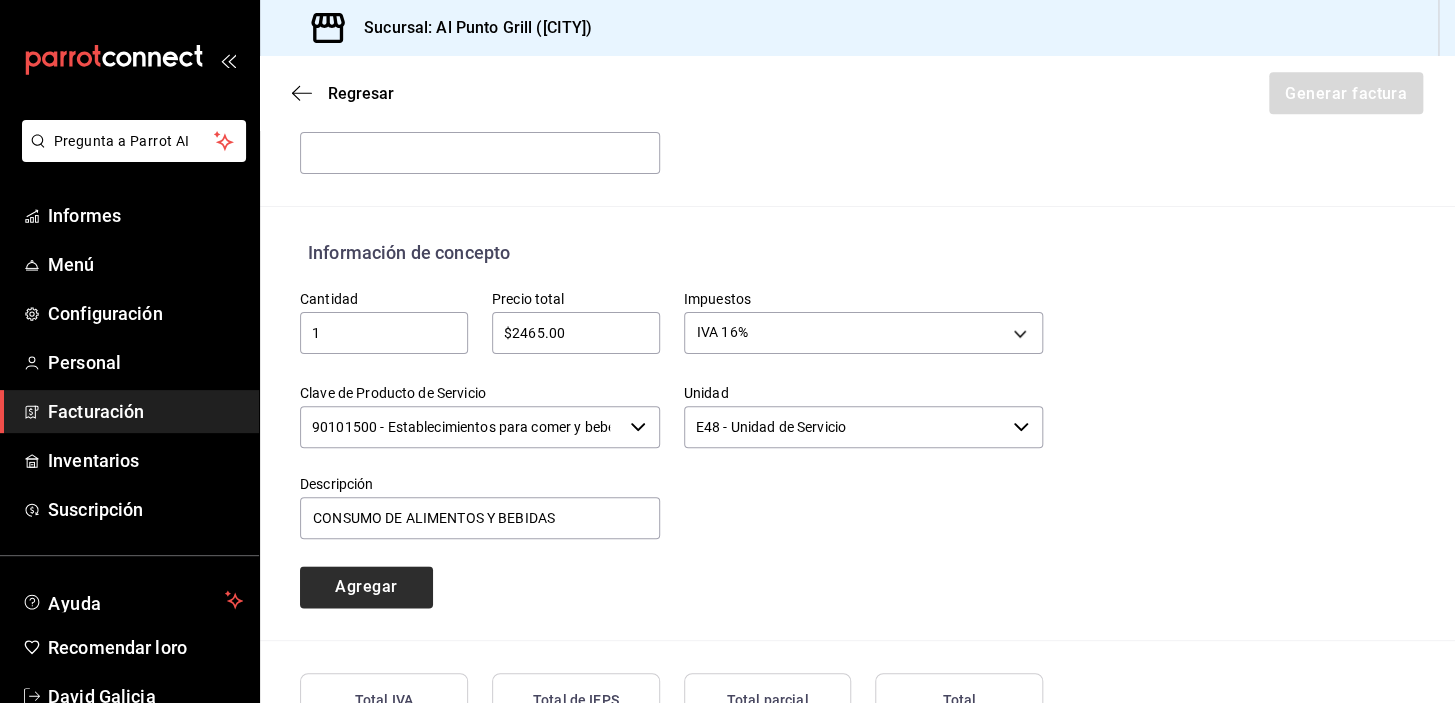 type 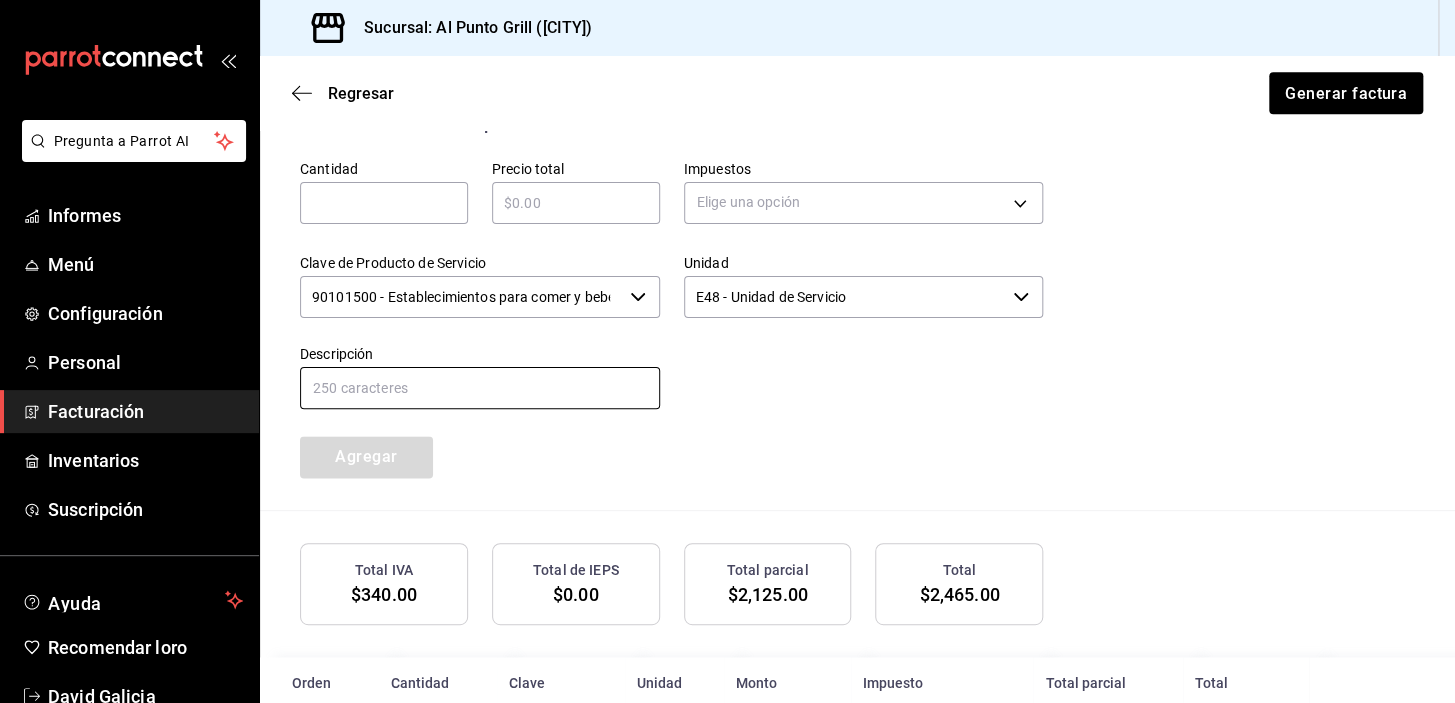 scroll, scrollTop: 1005, scrollLeft: 0, axis: vertical 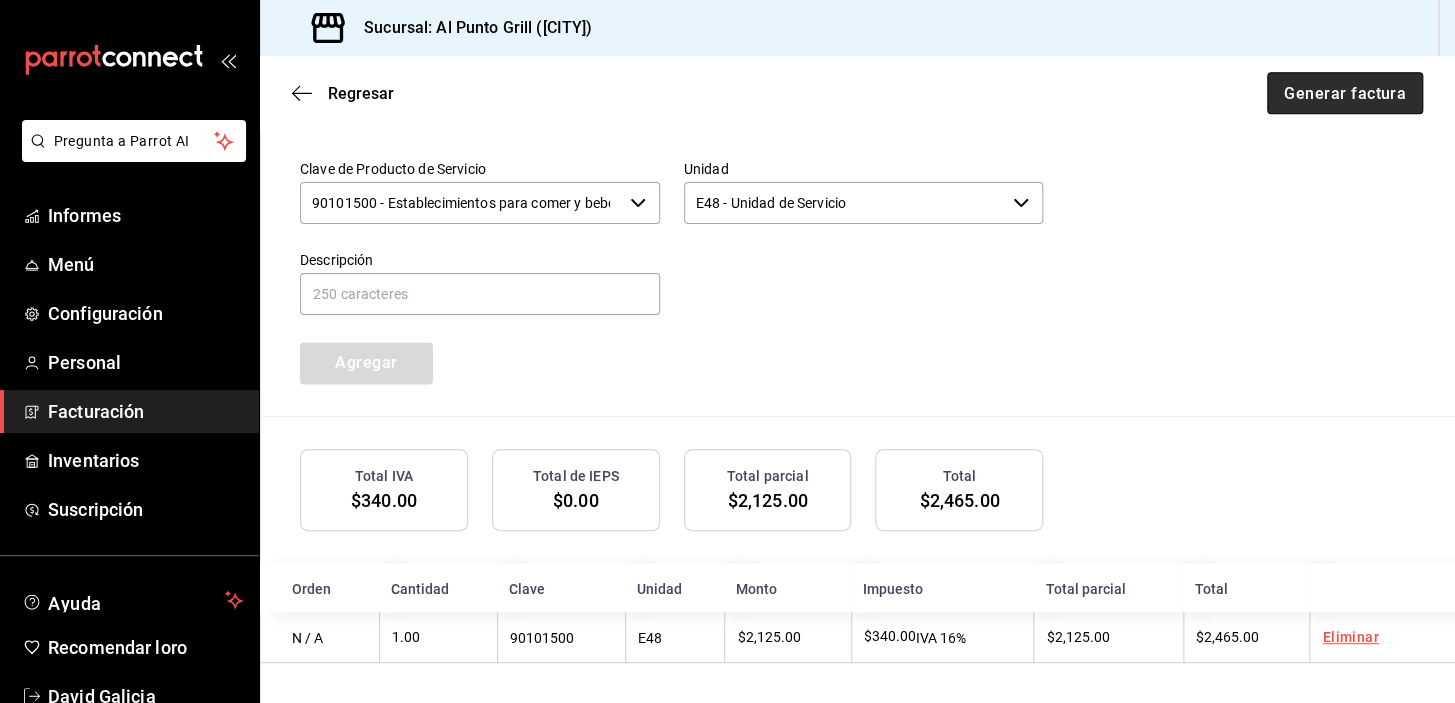 click on "Generar factura" at bounding box center [1345, 93] 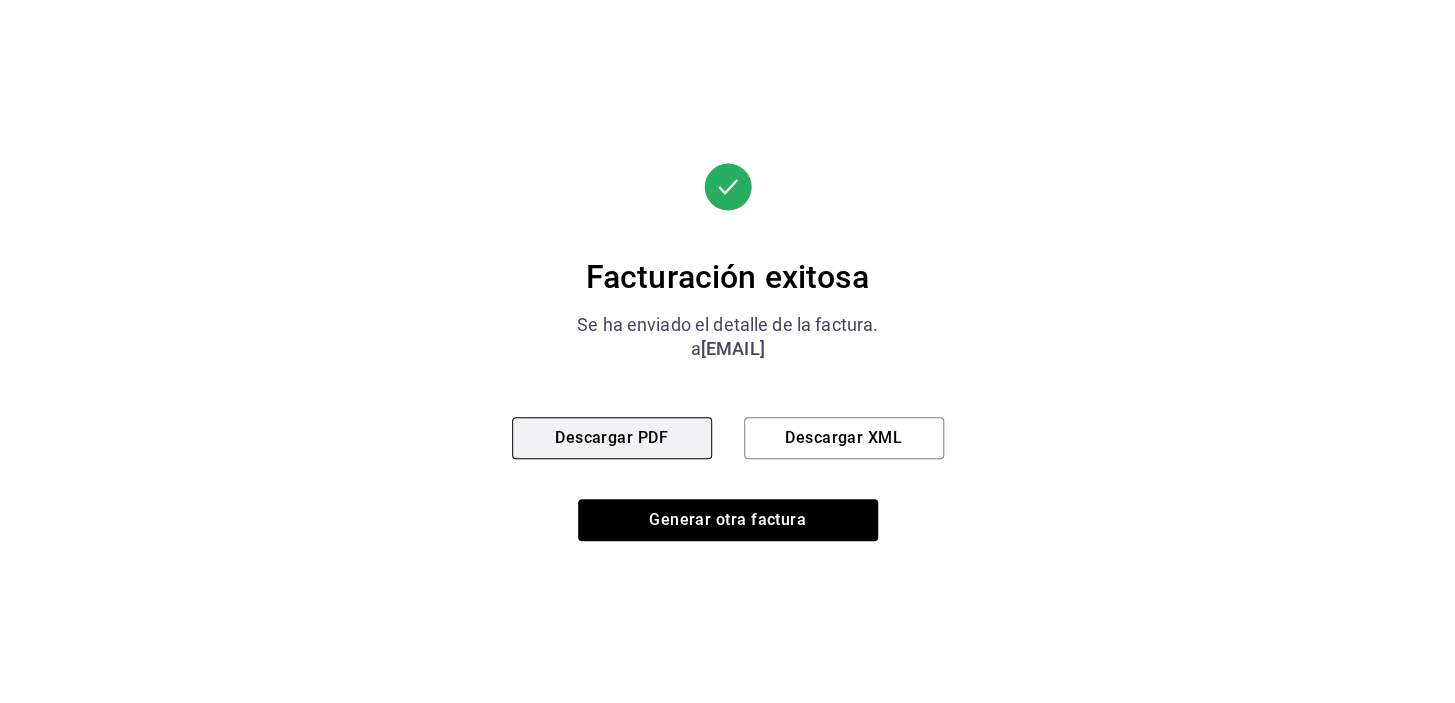 click on "Descargar PDF" at bounding box center [611, 437] 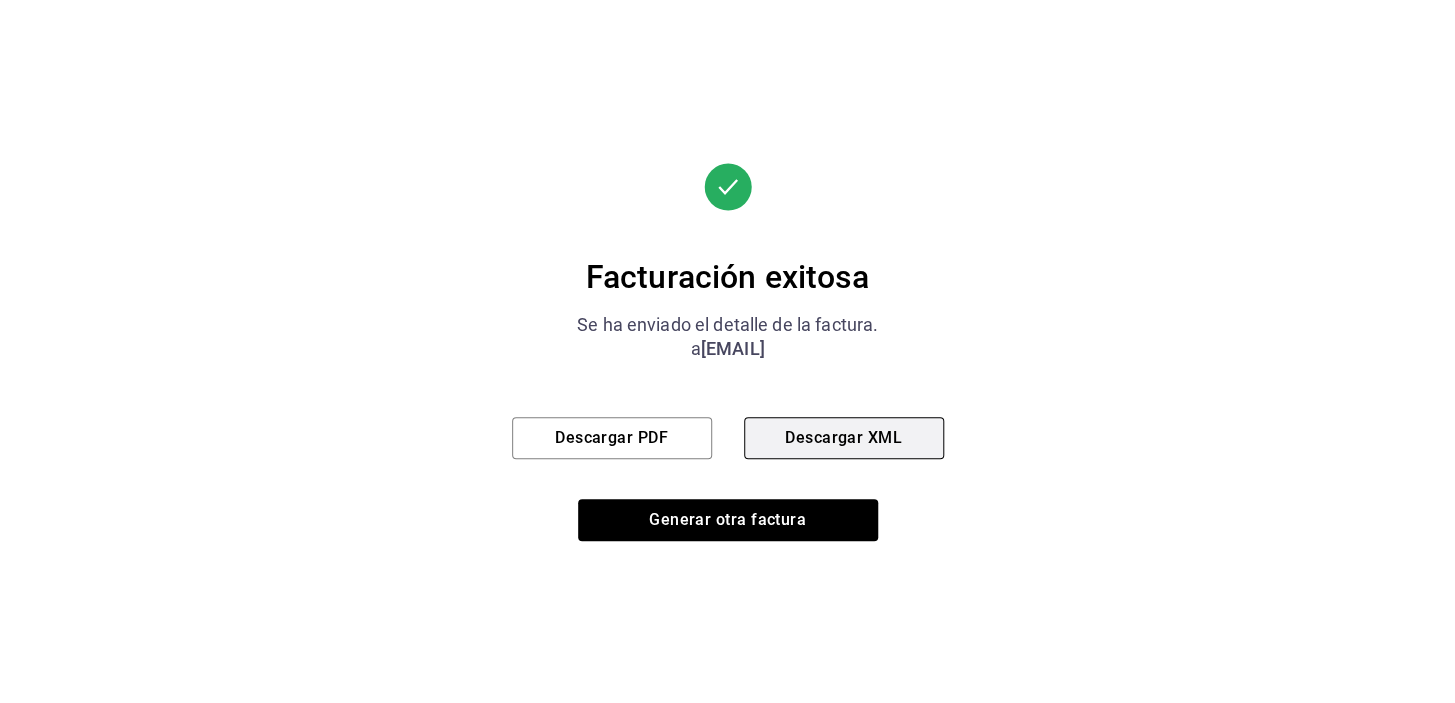 click on "Descargar XML" at bounding box center (843, 437) 